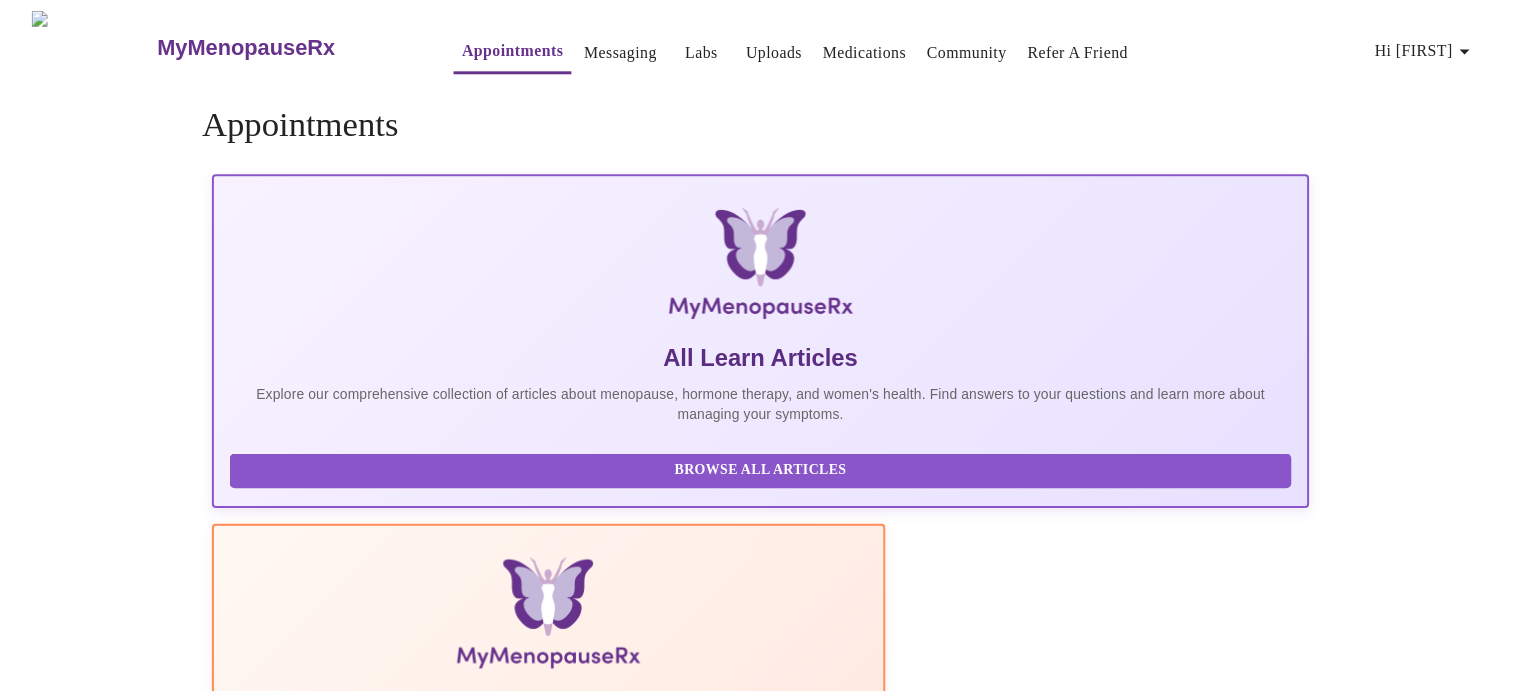 scroll, scrollTop: 0, scrollLeft: 0, axis: both 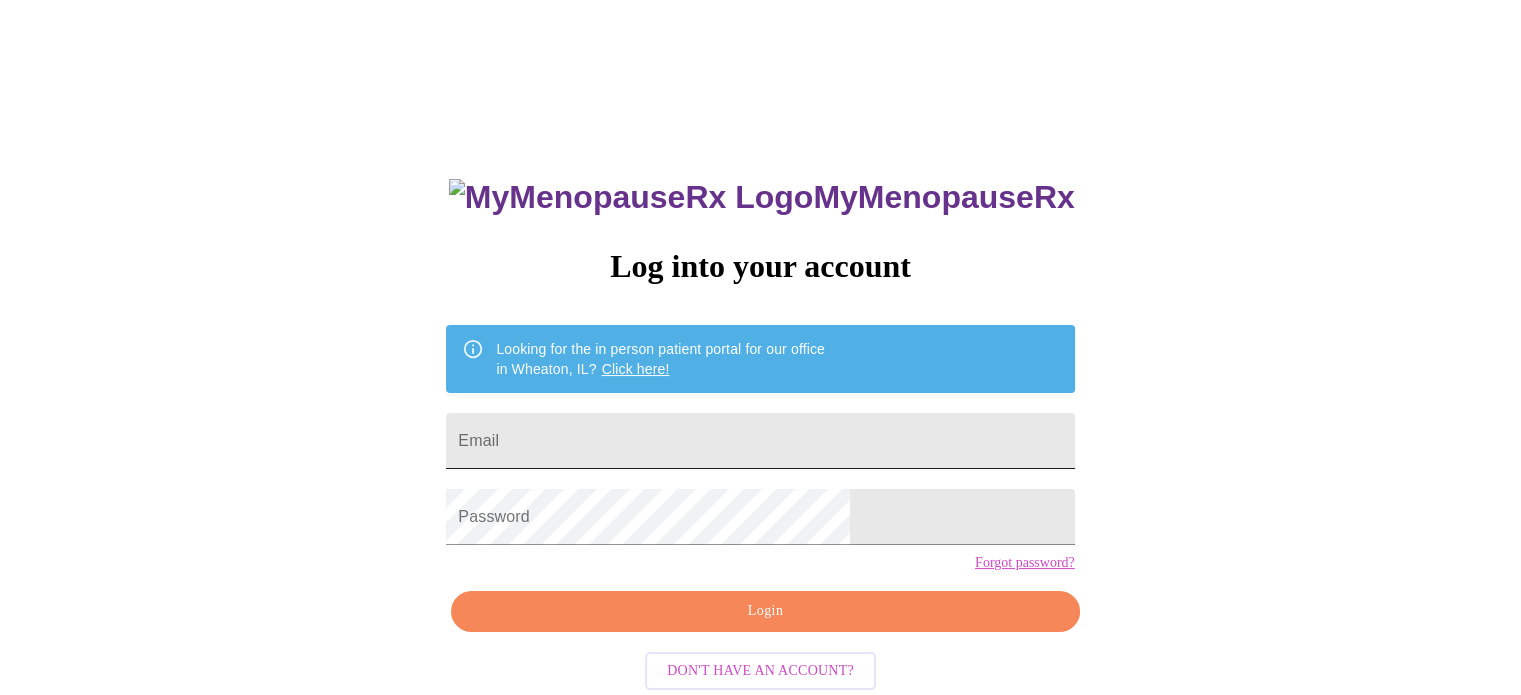 click on "Email" at bounding box center [760, 441] 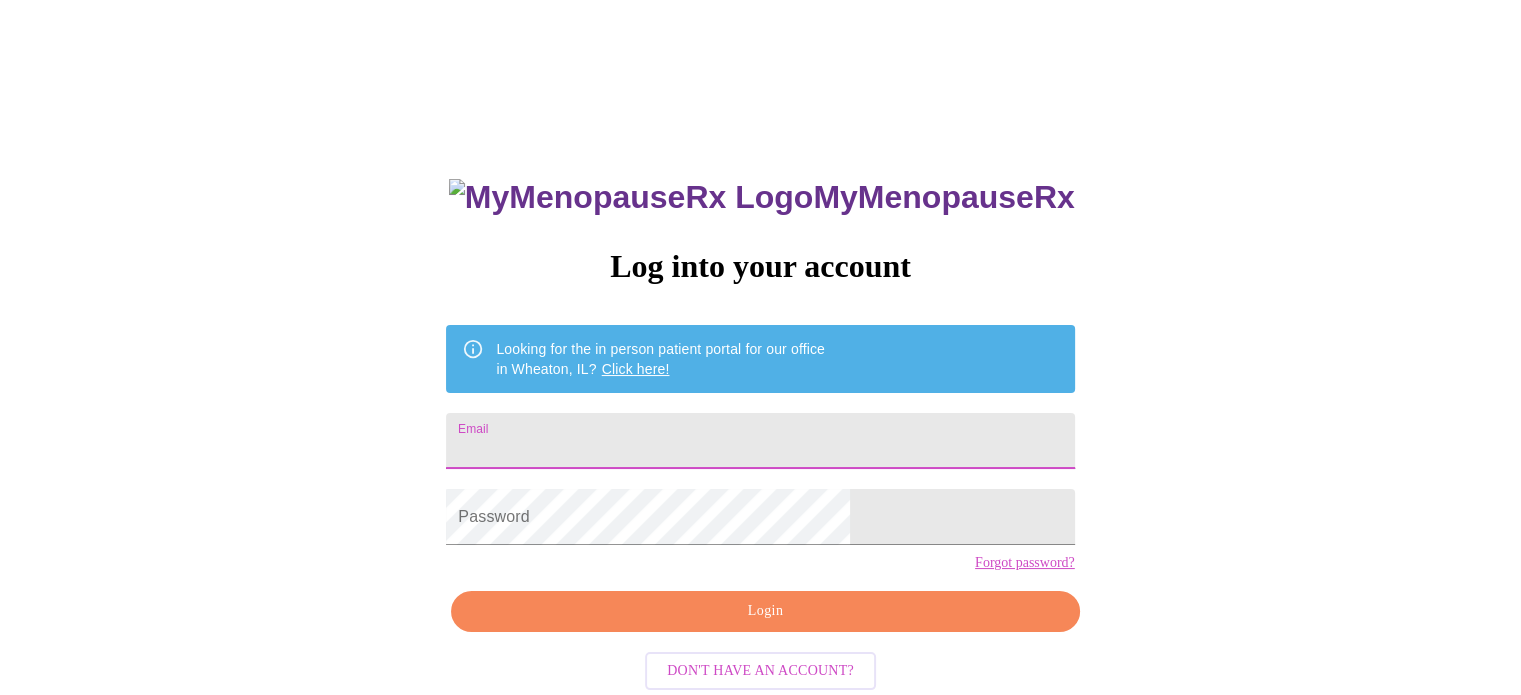 type on "[EMAIL]" 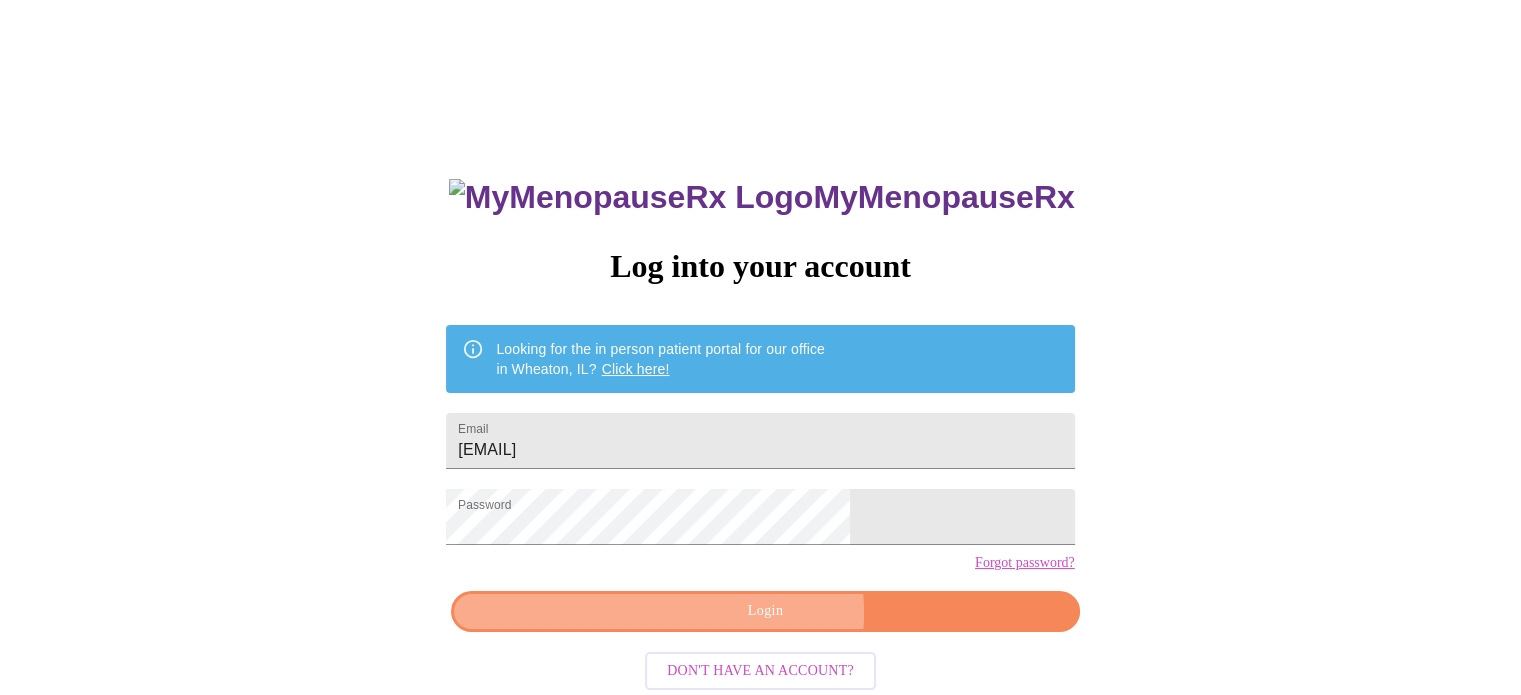 click on "Login" at bounding box center (765, 611) 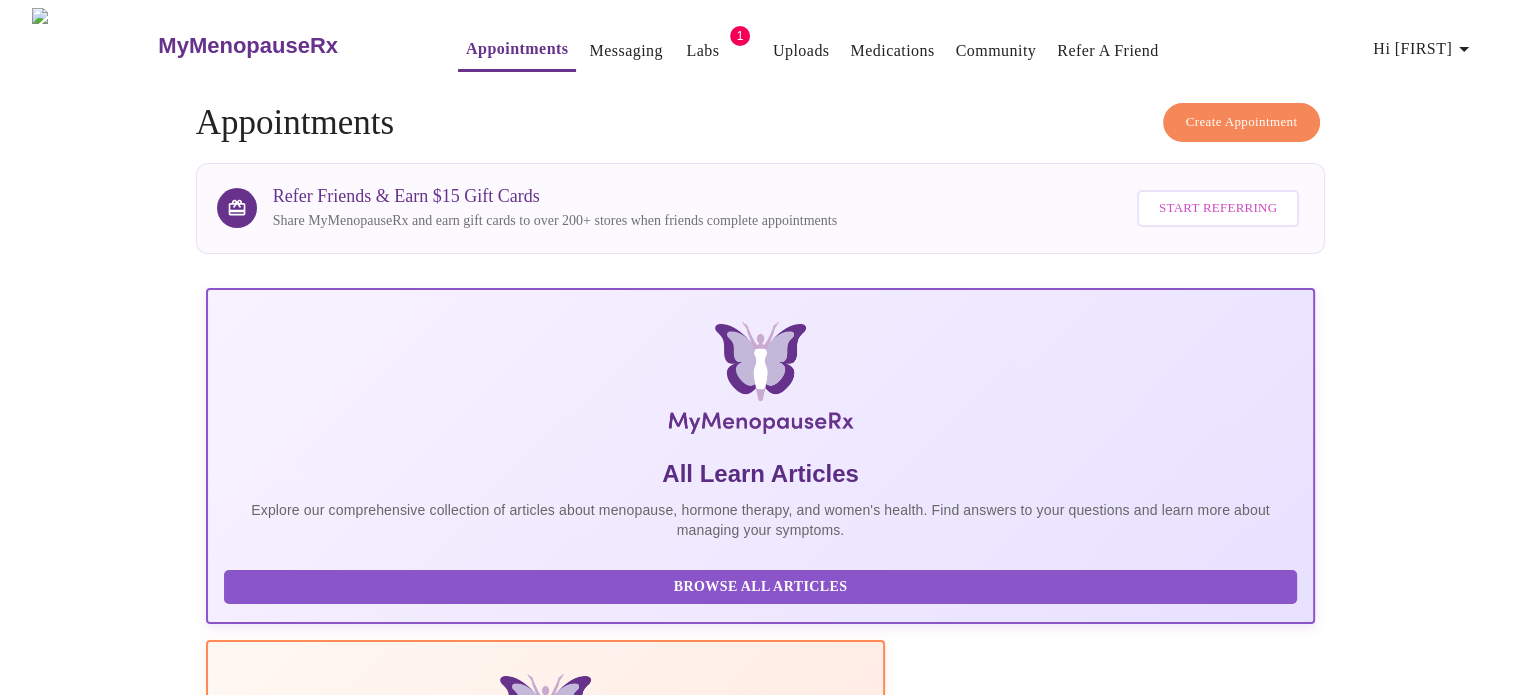 click on "Appointments" at bounding box center (517, 49) 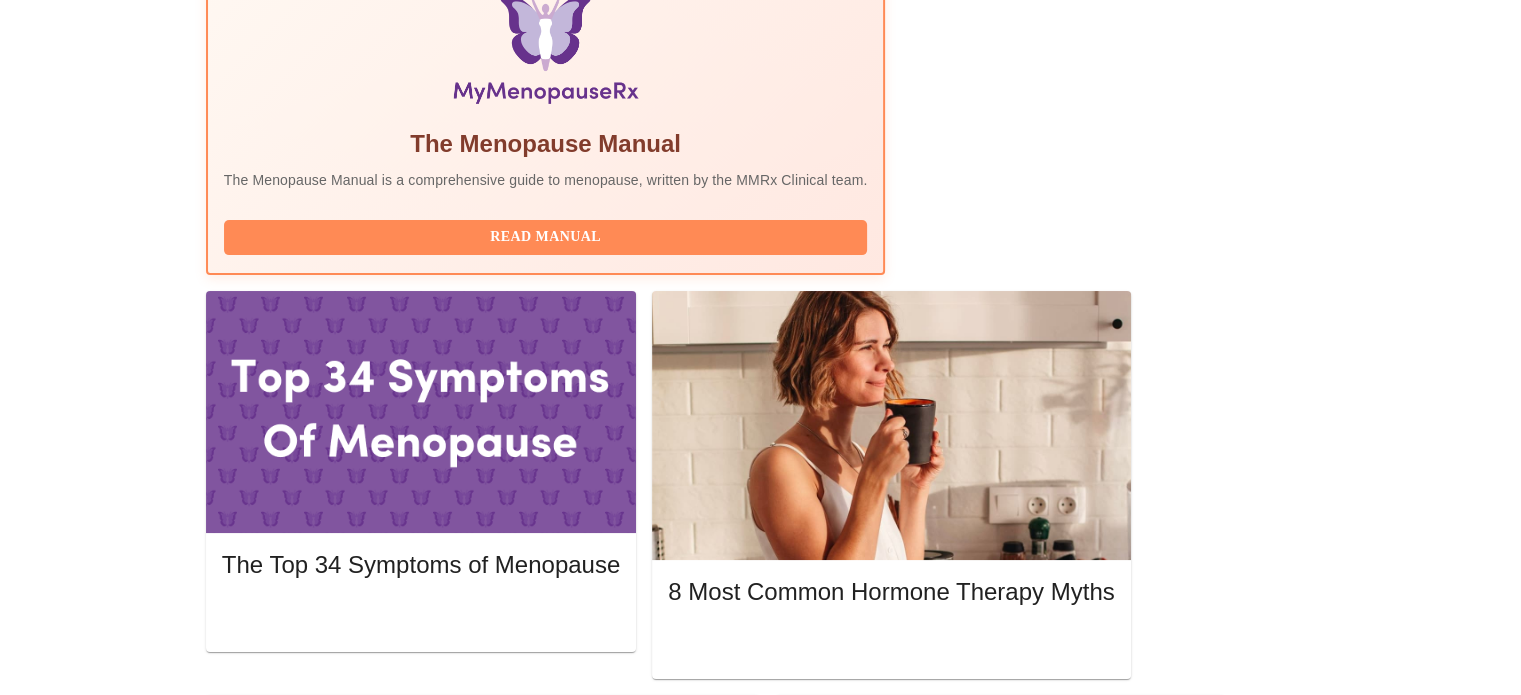 scroll, scrollTop: 683, scrollLeft: 0, axis: vertical 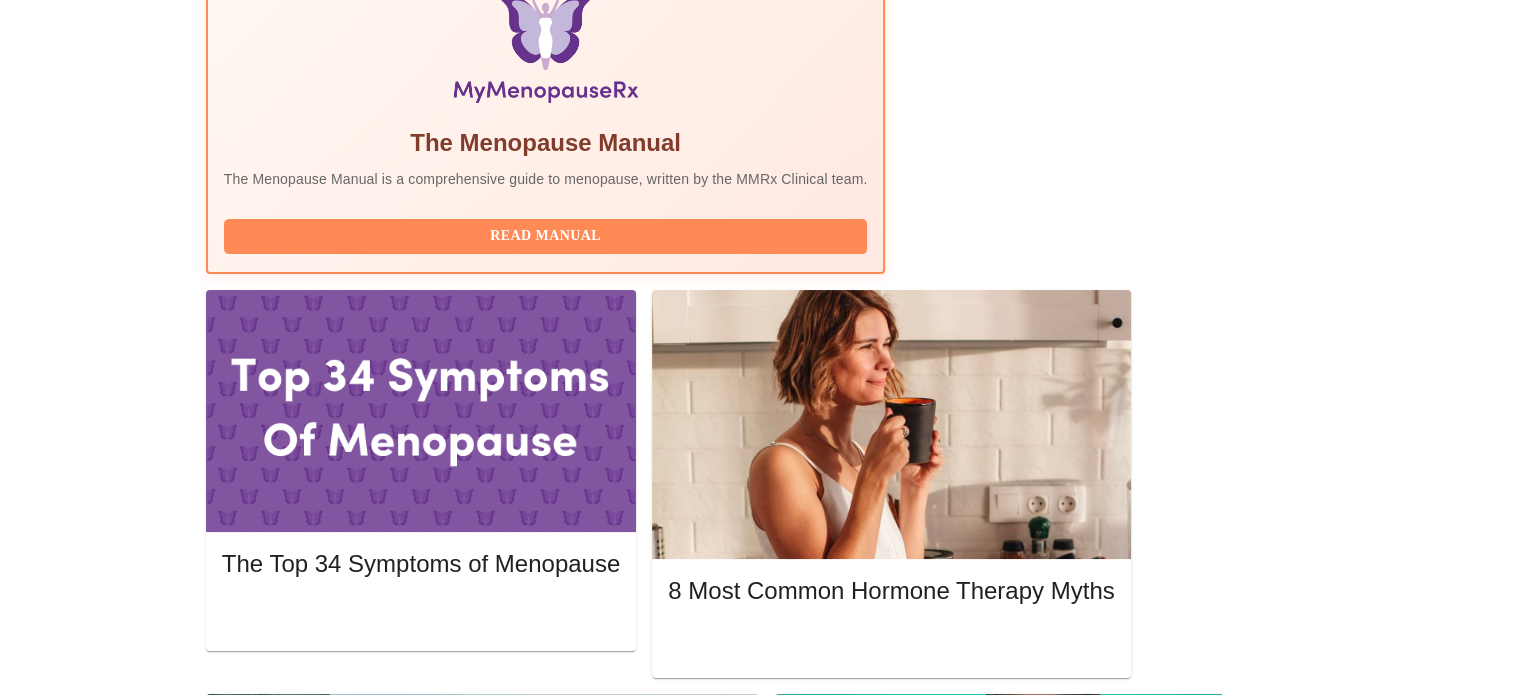 click on "Complete Pre-Assessment" at bounding box center (1179, 1868) 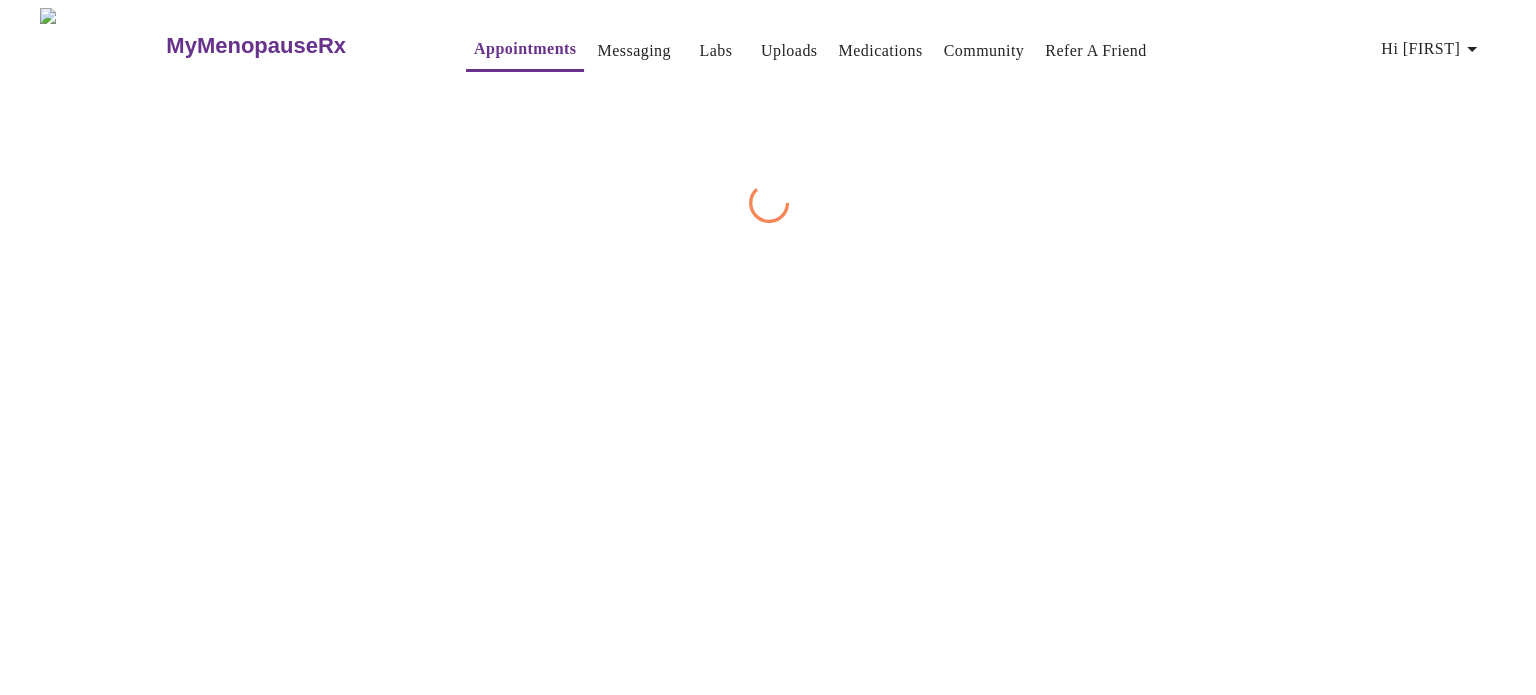 scroll, scrollTop: 0, scrollLeft: 0, axis: both 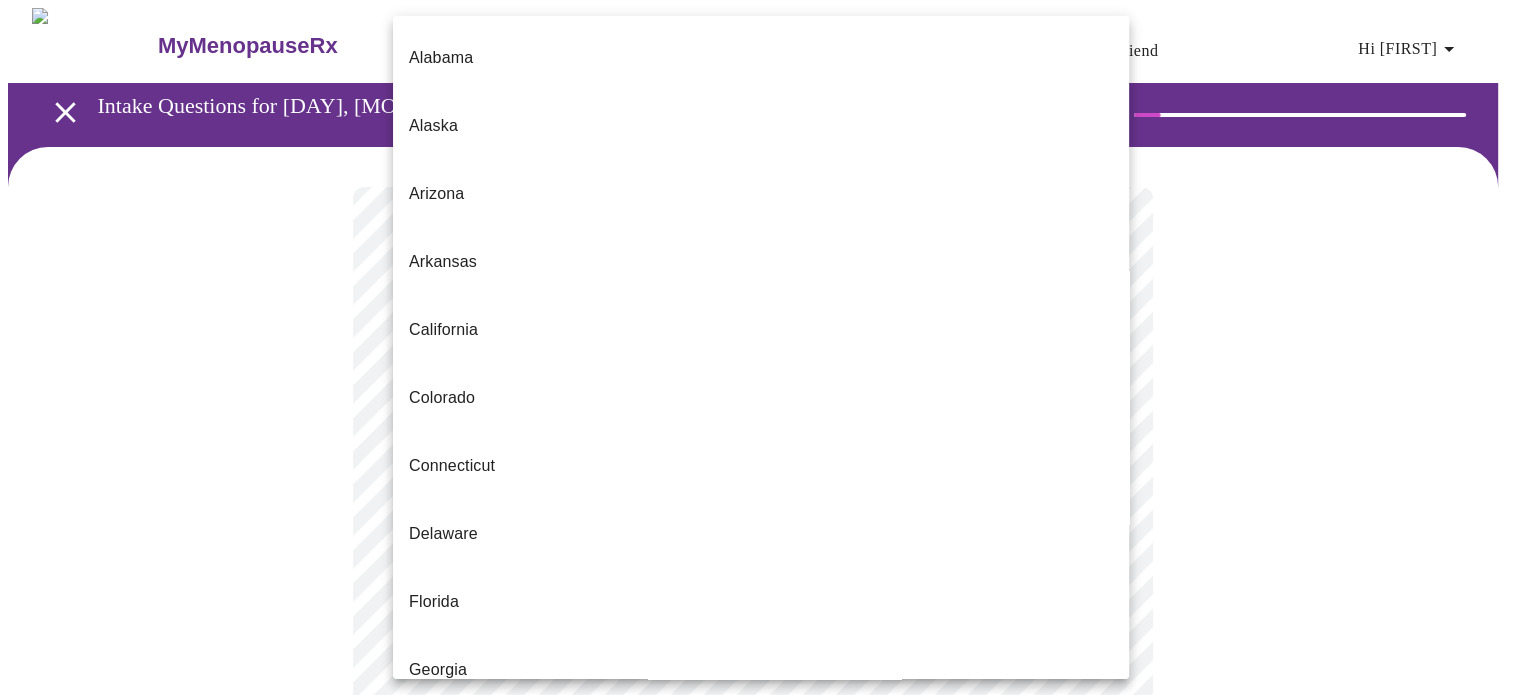 click on "MyMenopauseRx Appointments Messaging Labs 1 Uploads Medications Community Refer a Friend Hi [FIRST] [LAST]   Intake Questions for [DAY], [MONTH] [DAYNUM] [YEAR] @ [TIME]-[TIME] [TIMEZONE] 1  /  13 Settings Billing Invoices Log out [STATE]
[STATE]
[STATE]
[STATE]
[STATE]
[STATE]
[STATE]
[STATE]
[STATE]
[STATE]
[STATE]
[STATE]
[STATE]
[STATE]
[STATE]
[STATE]
[STATE]
[STATE]
[STATE]
[STATE]
[STATE]
[STATE]
[STATE]
[STATE]
[STATE]
[STATE]
[STATE]
[STATE]
[STATE]
[STATE]
[STATE]
[STATE]
[STATE]
[STATE]
[STATE]
[STATE]
[STATE]
[STATE]
[STATE]
[STATE]
[STATE]
[STATE]
[STATE]
[STATE]
[STATE]
[STATE]
[STATE]
[STATE]" at bounding box center (760, 926) 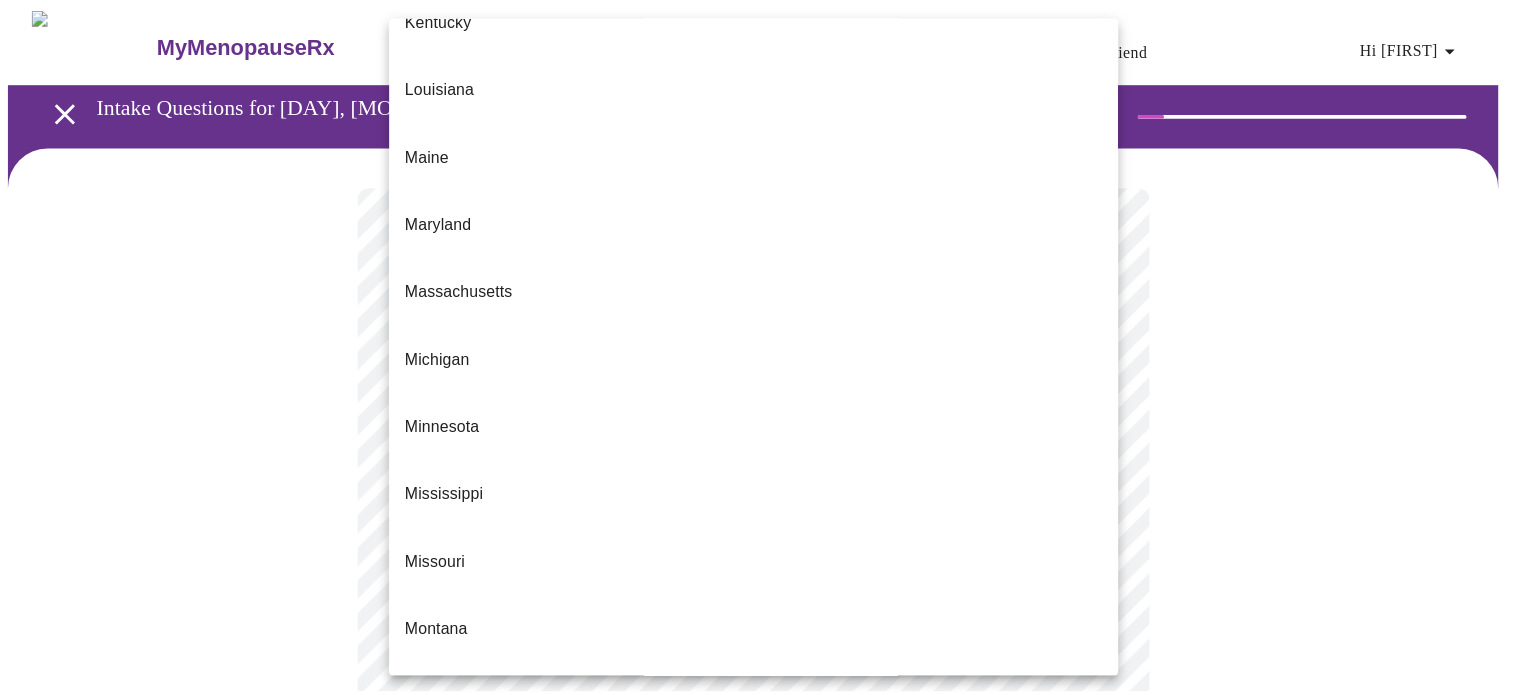 scroll, scrollTop: 1124, scrollLeft: 0, axis: vertical 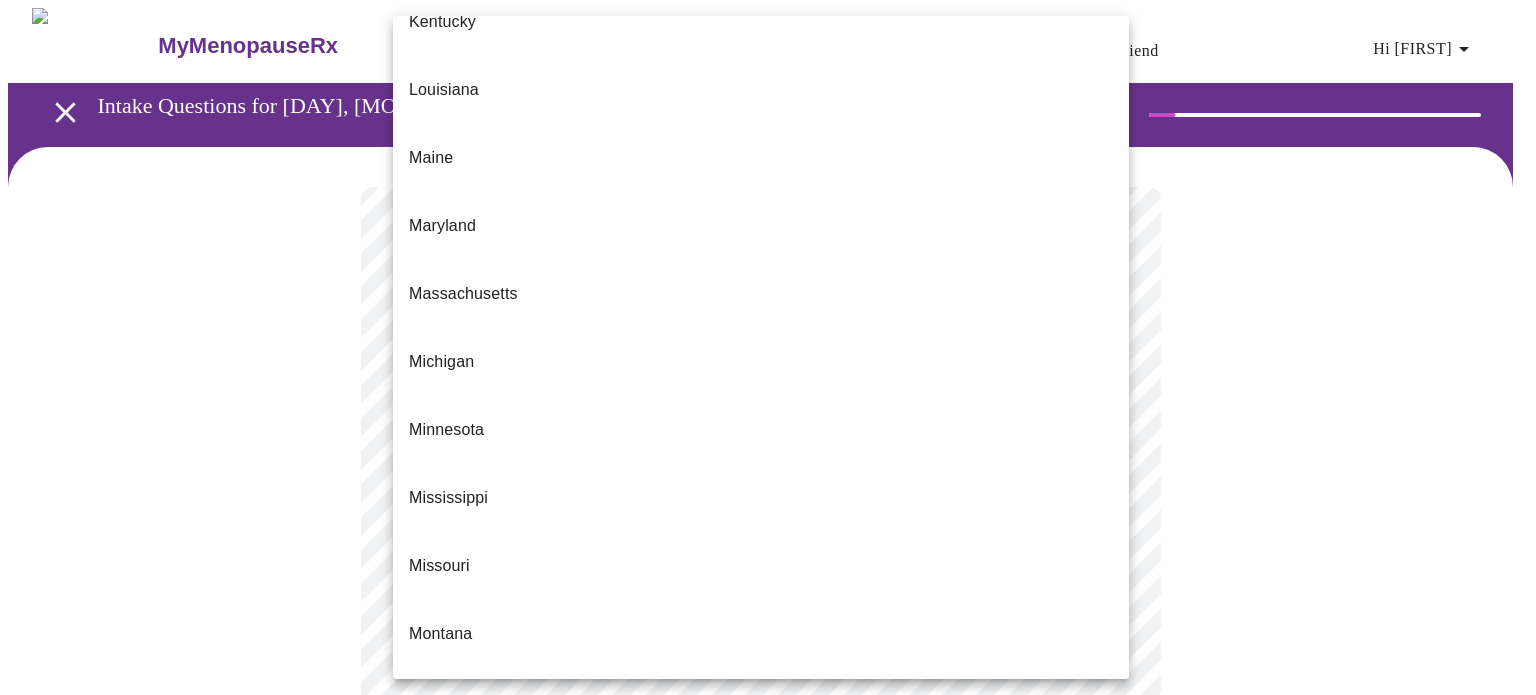 click on "Nevada" at bounding box center [761, 770] 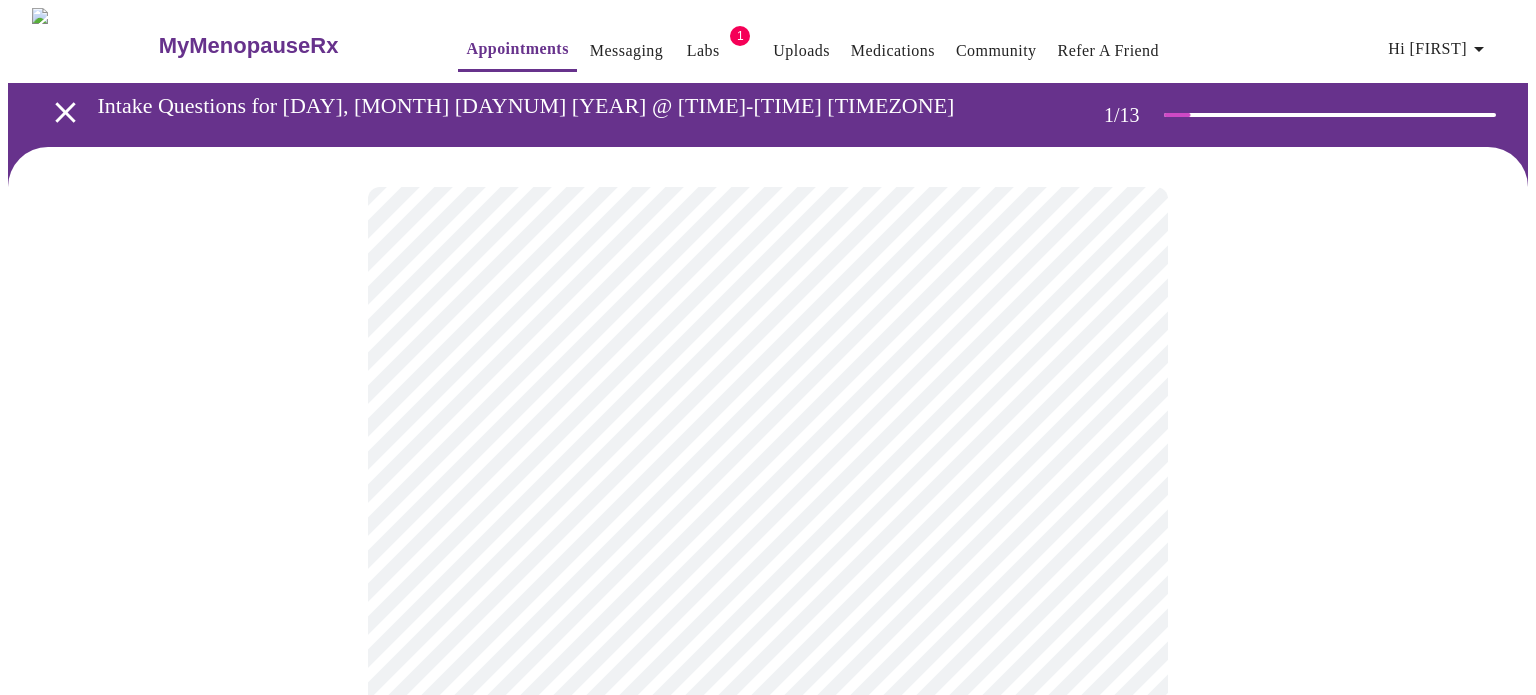 click on "MyMenopauseRx Appointments Messaging Labs 1 Uploads Medications Community Refer a Friend Hi [FIRST] [LAST]   Intake Questions for [DAY], [MONTH] [DAYNUM] [YEAR] @ [TIME]-[TIME] [TIMEZONE] 1  /  13 Settings Billing Invoices Log out" at bounding box center [768, 920] 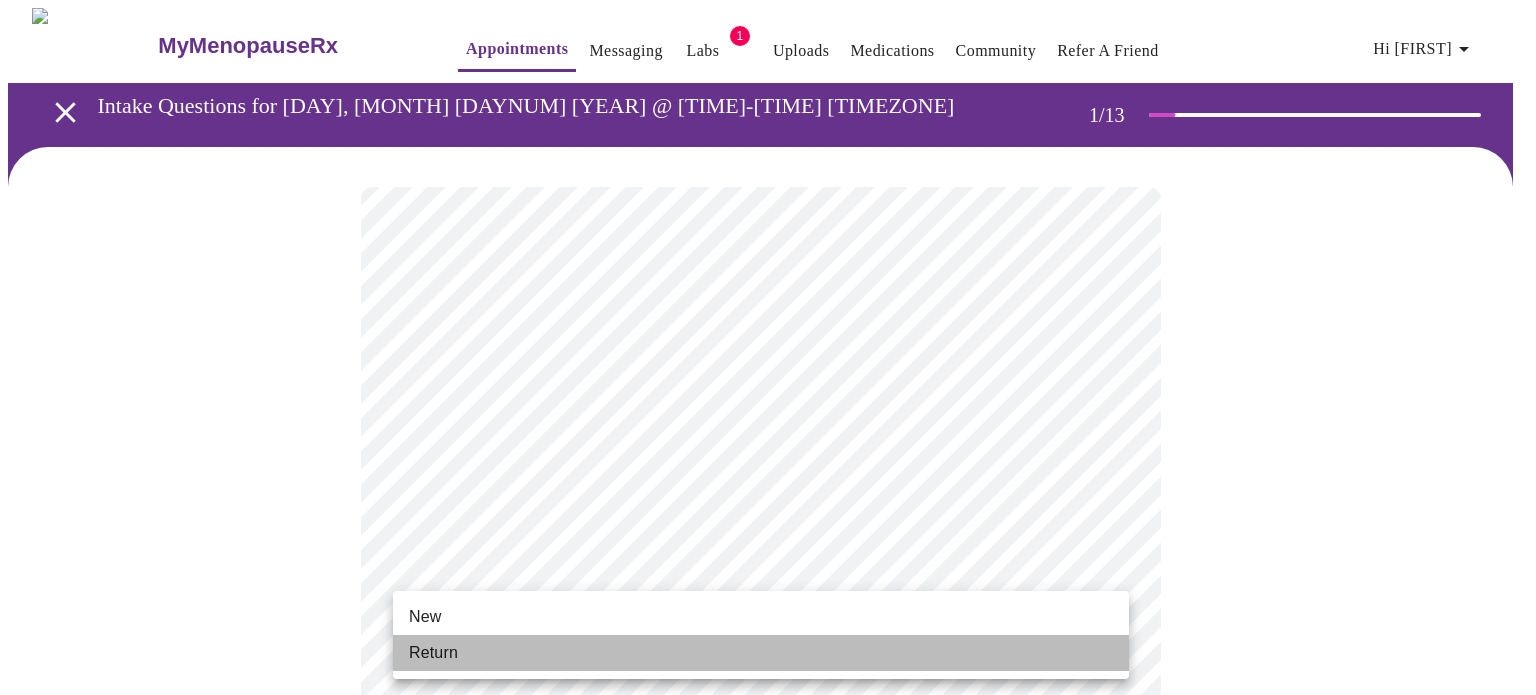 click on "Return" at bounding box center (761, 653) 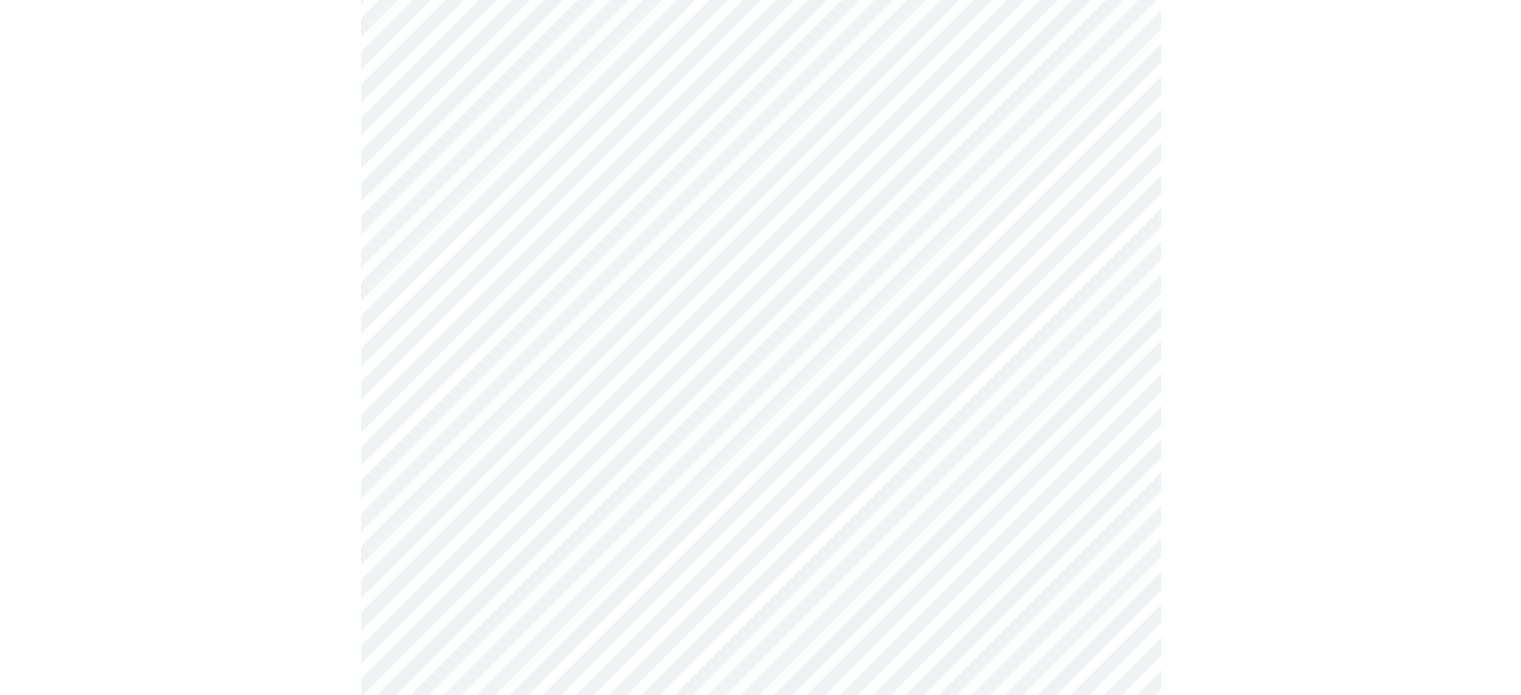 scroll, scrollTop: 1060, scrollLeft: 0, axis: vertical 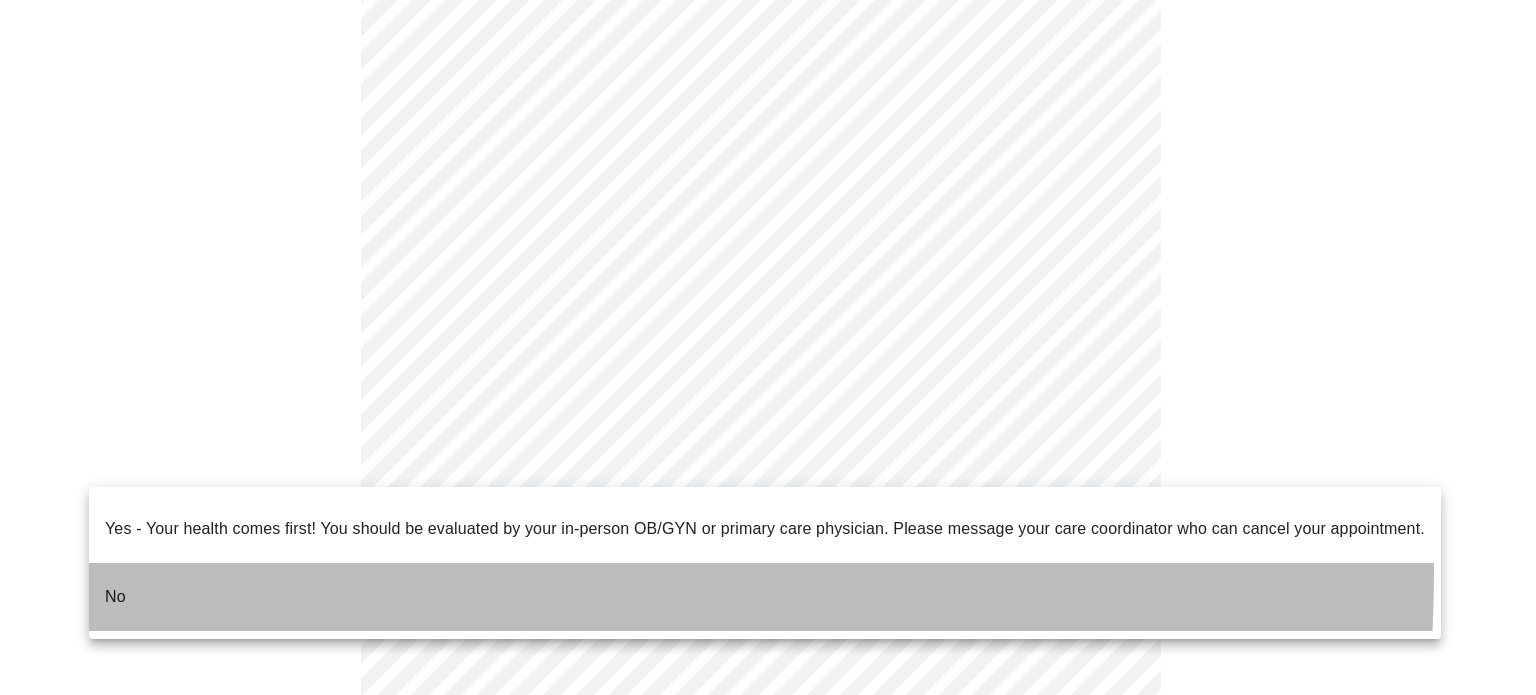 click on "No" at bounding box center (765, 597) 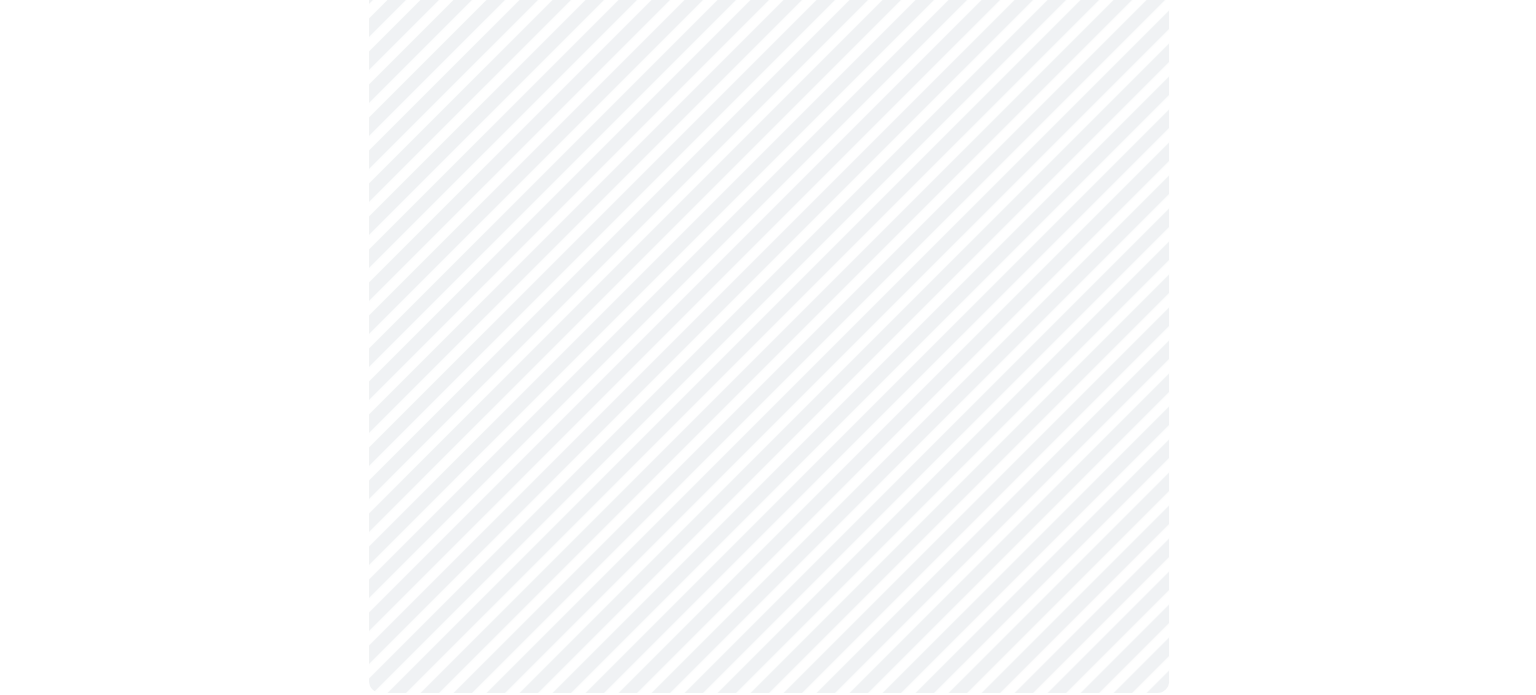 scroll, scrollTop: 0, scrollLeft: 0, axis: both 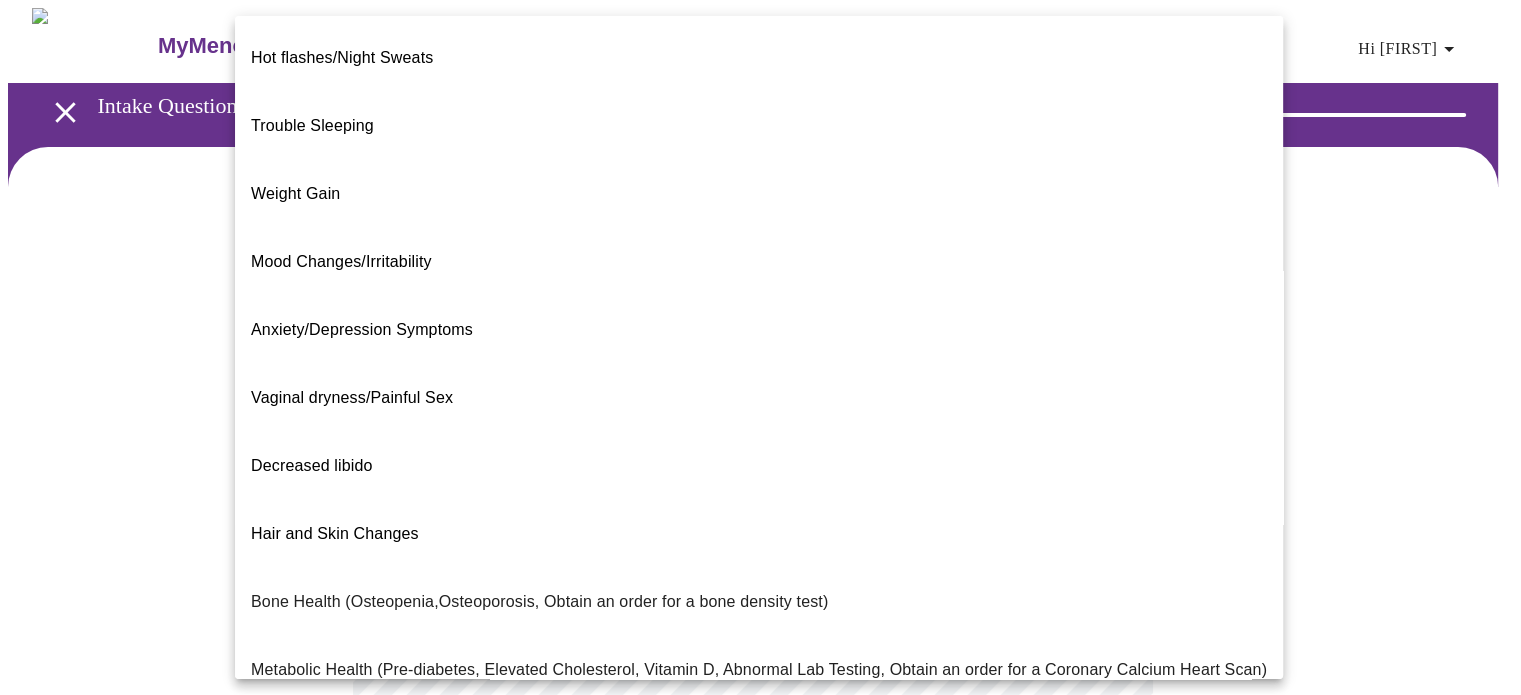 click on "MyMenopauseRx Appointments Messaging Labs 1 Uploads Medications Community Refer a Friend Hi [FIRST] [LAST]   Intake Questions for [DAY], [MONTH] [DAYNUM] [YEAR] @ [TIME]-[TIME] [TIMEZONE] 2  /  13 Settings Billing Invoices Log out Hot flashes/Night Sweats
Trouble Sleeping
Weight Gain
Mood Changes/Irritability
Anxiety/Depression Symptoms
Vaginal dryness/Painful Sex
Decreased libido
Hair and Skin Changes
Bone Health (Osteopenia,Osteoporosis, Obtain an order for a bone density test)
Metabolic Health (Pre-diabetes, Elevated Cholesterol, Vitamin D, Abnormal Lab Testing, Obtain an order for a Coronary Calcium Heart Scan)
Period Problems
Postmenopausal Bleeding
Orgasms are weak
UTI Symptoms
Vaginal Infection
Herpes (oral, genital)
STD Testing
I feel great - just need a refill.
Other" at bounding box center (760, 608) 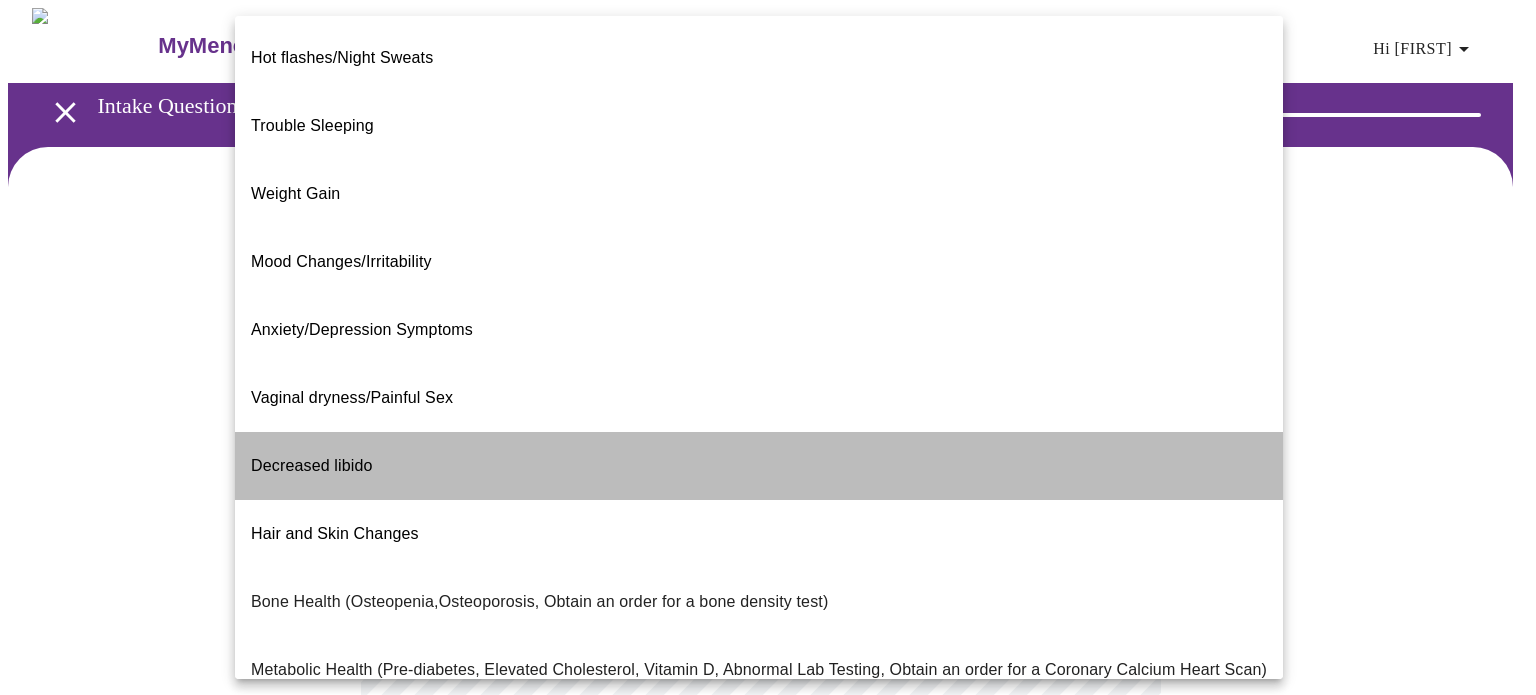 click on "Decreased libido" at bounding box center [759, 466] 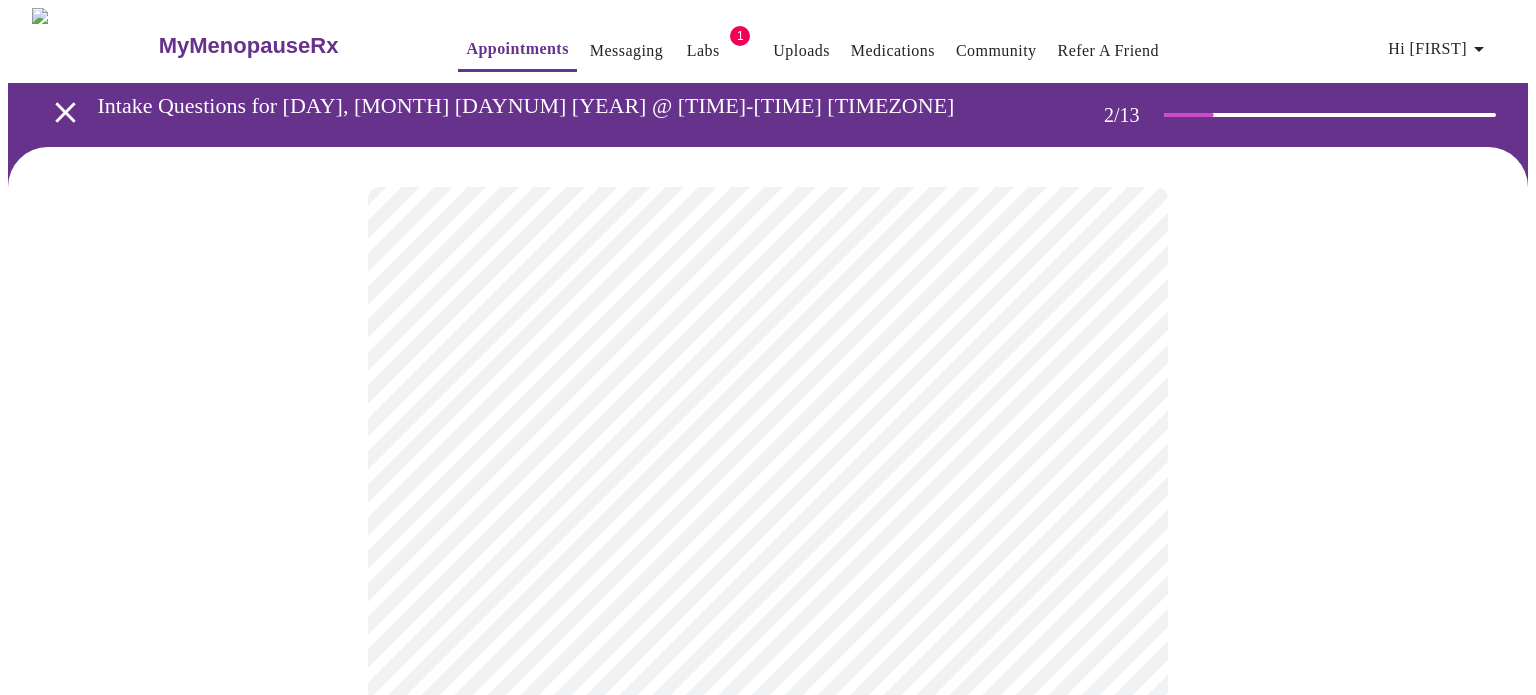 click on "MyMenopauseRx Appointments Messaging Labs 1 Uploads Medications Community Refer a Friend Hi [FIRST] [LAST]   Intake Questions for [DAY], [MONTH] [DAYNUM] [YEAR] @ [TIME]-[TIME] [TIMEZONE] 2  /  13 Settings Billing Invoices Log out" at bounding box center [768, 602] 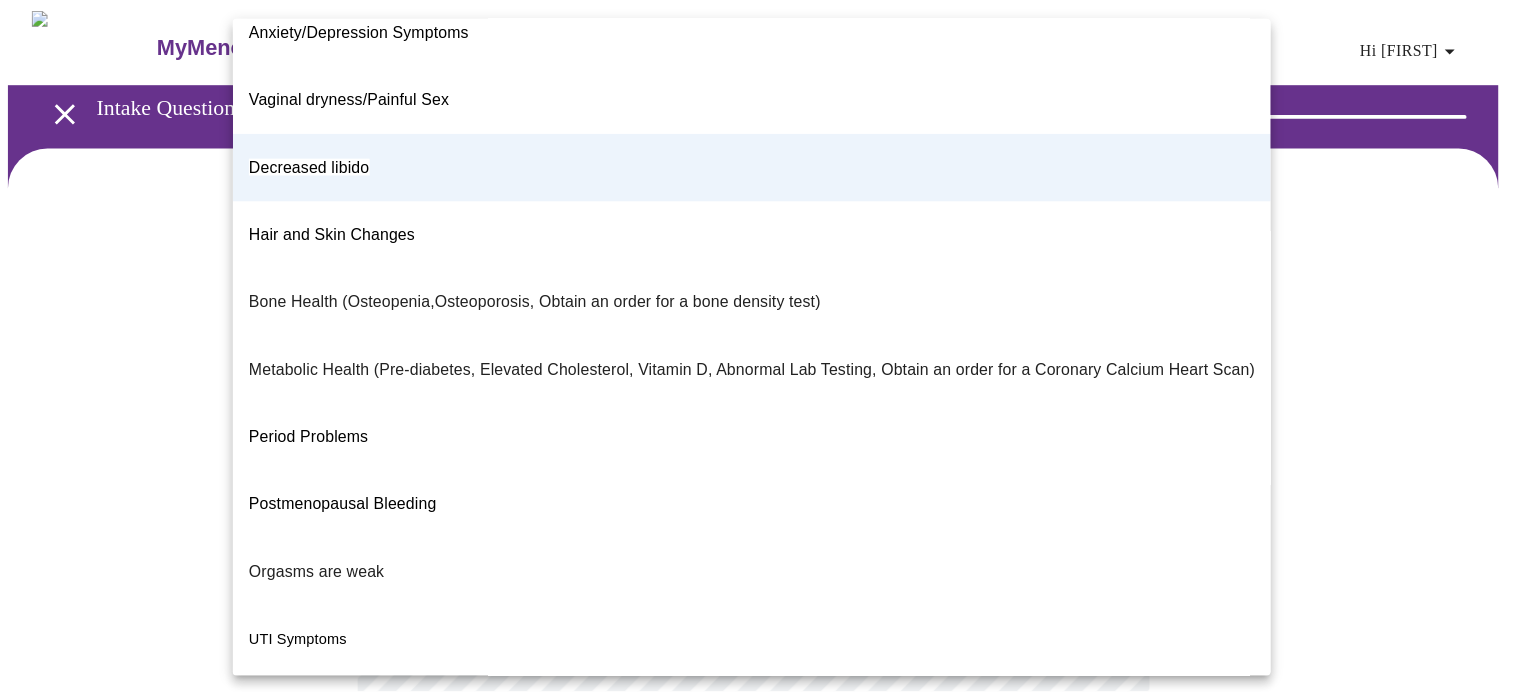 scroll, scrollTop: 340, scrollLeft: 0, axis: vertical 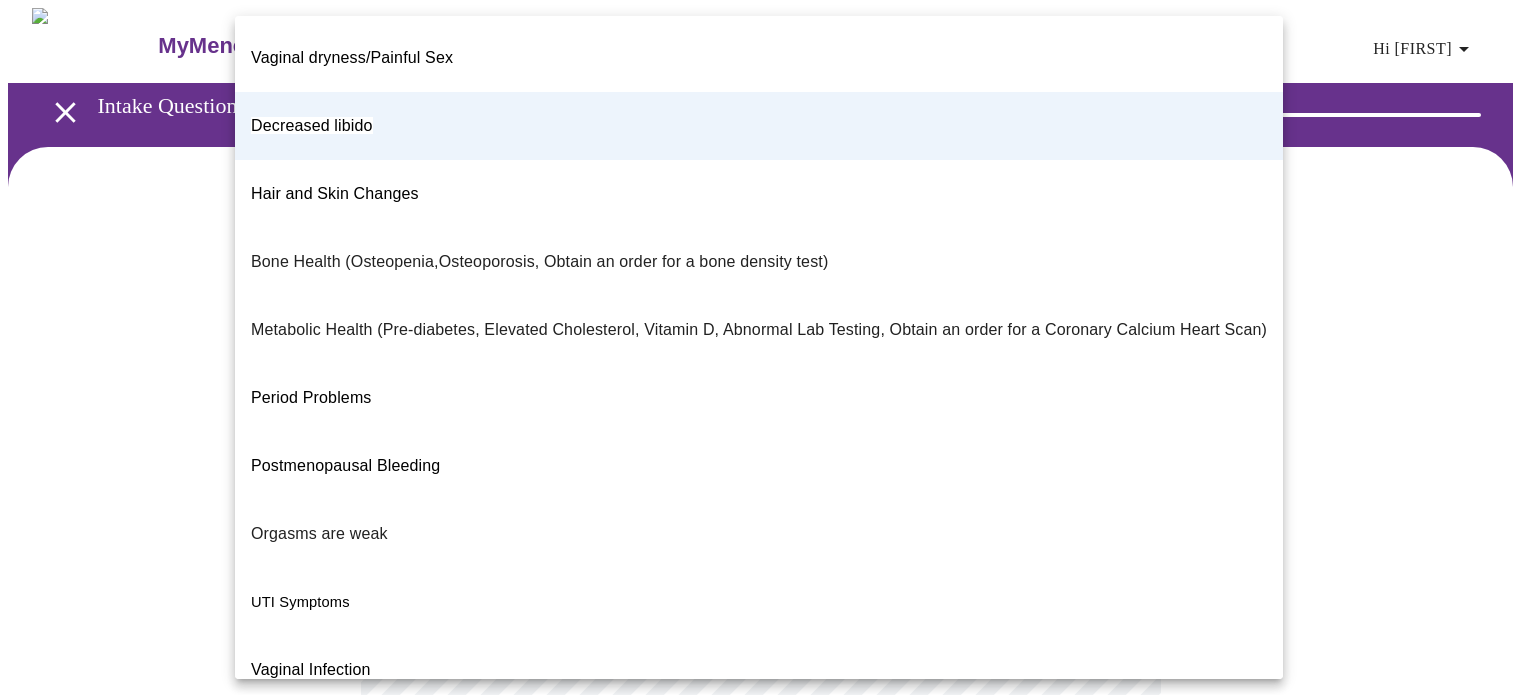 click on "I feel great - just need a refill." at bounding box center (759, 874) 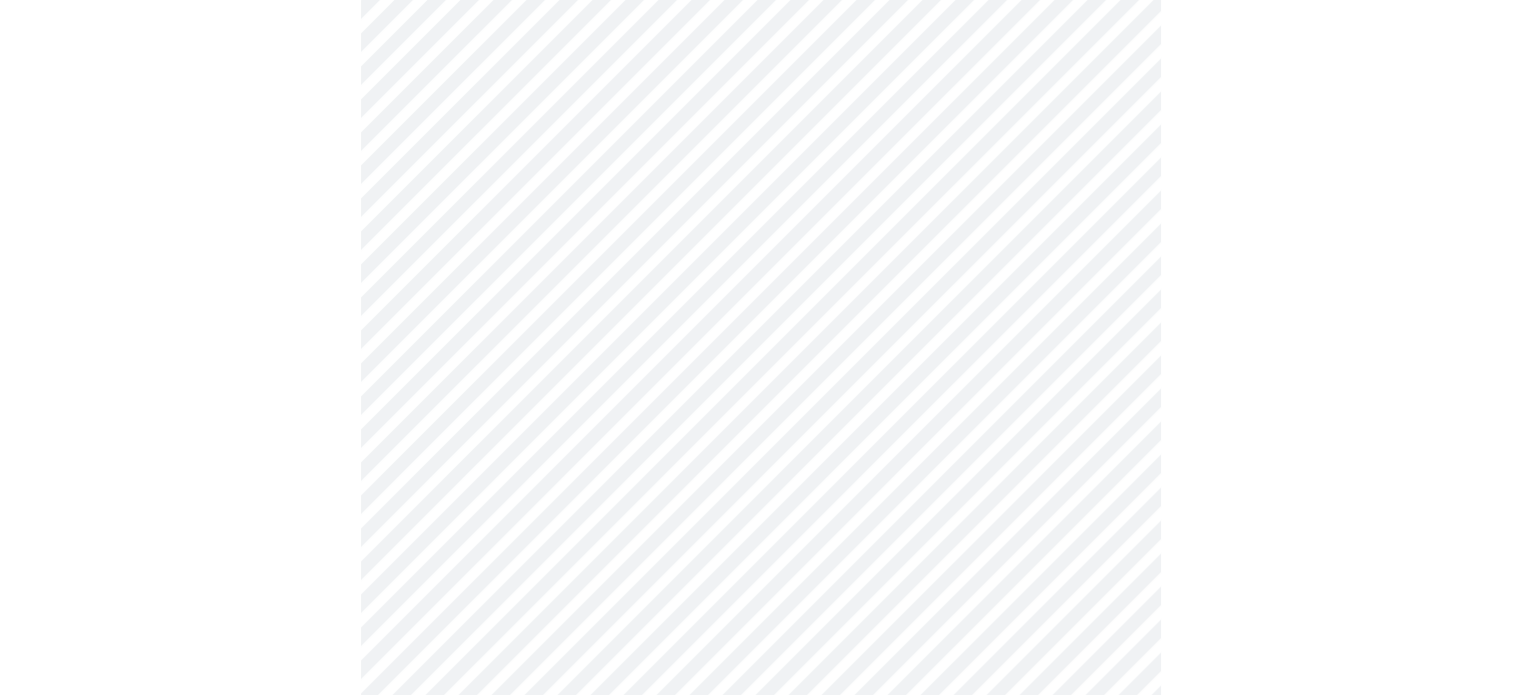 scroll, scrollTop: 354, scrollLeft: 0, axis: vertical 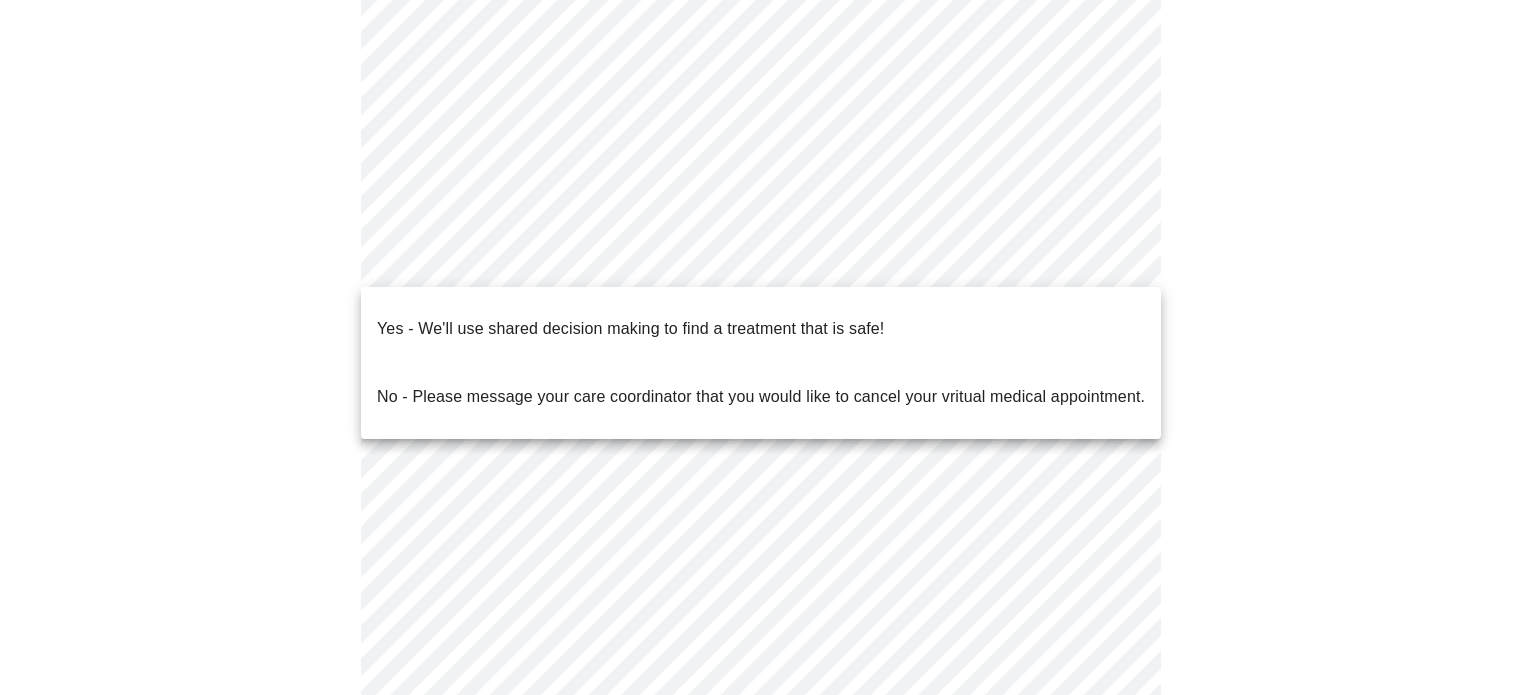 click on "MyMenopauseRx Appointments Messaging Labs 1 Uploads Medications Community Refer a Friend Hi [FIRST] [LAST]   Intake Questions for [DAY], [MONTH] [DAYNUM] [YEAR] @ [TIME]-[TIME] [TIMEZONE] 2  /  13 Settings Billing Invoices Log out Yes - We'll use shared decision making to find a treatment that is safe!
No - Please message your care coordinator that you would like to cancel your vritual medical appointment." at bounding box center [768, 248] 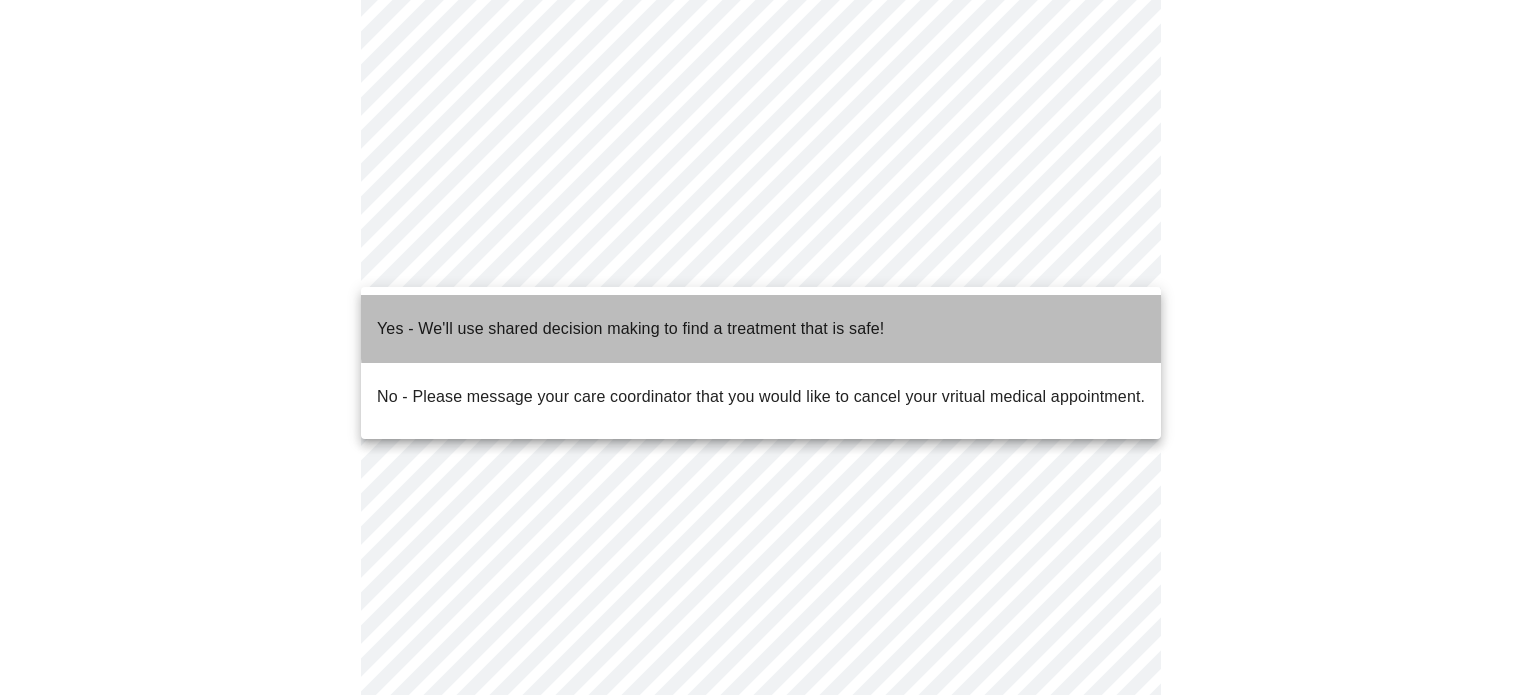 click on "Yes - We'll use shared decision making to find a treatment that is safe!" at bounding box center (761, 329) 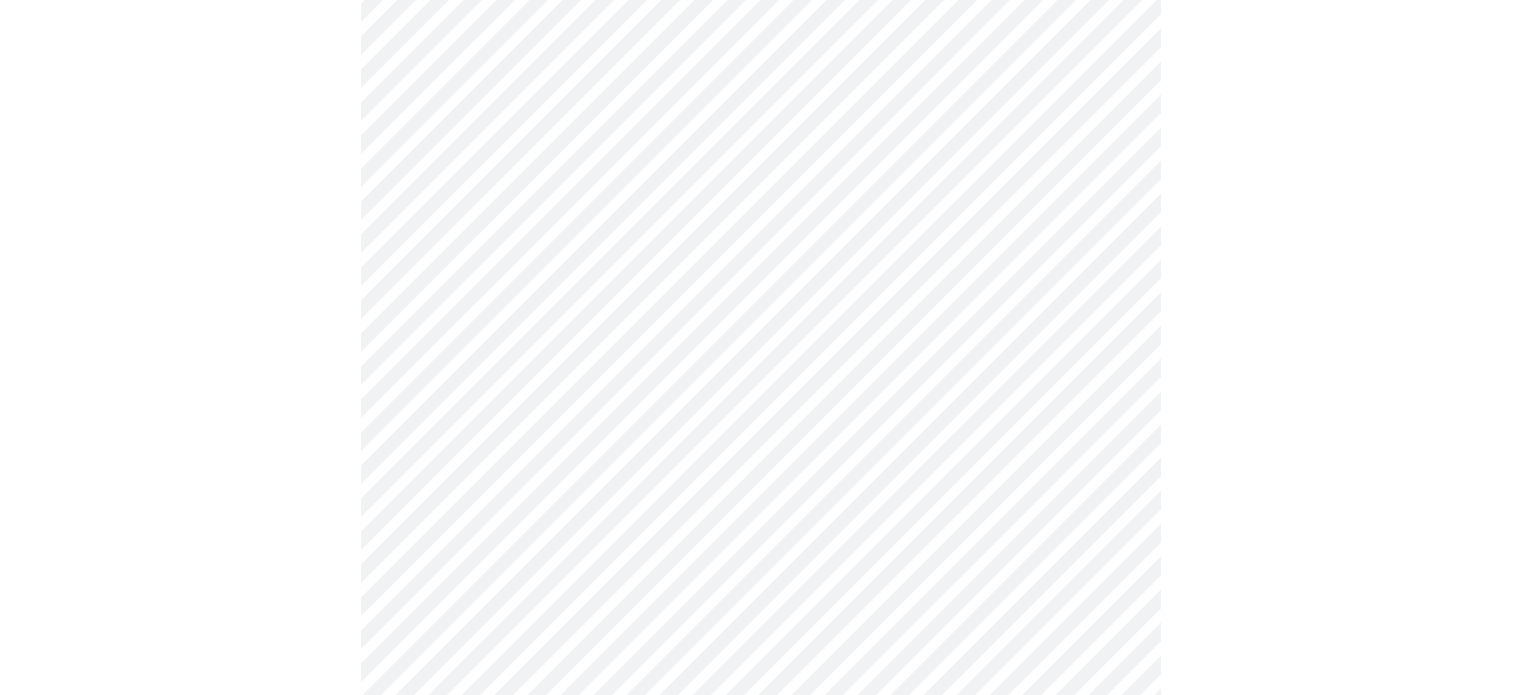 scroll, scrollTop: 0, scrollLeft: 0, axis: both 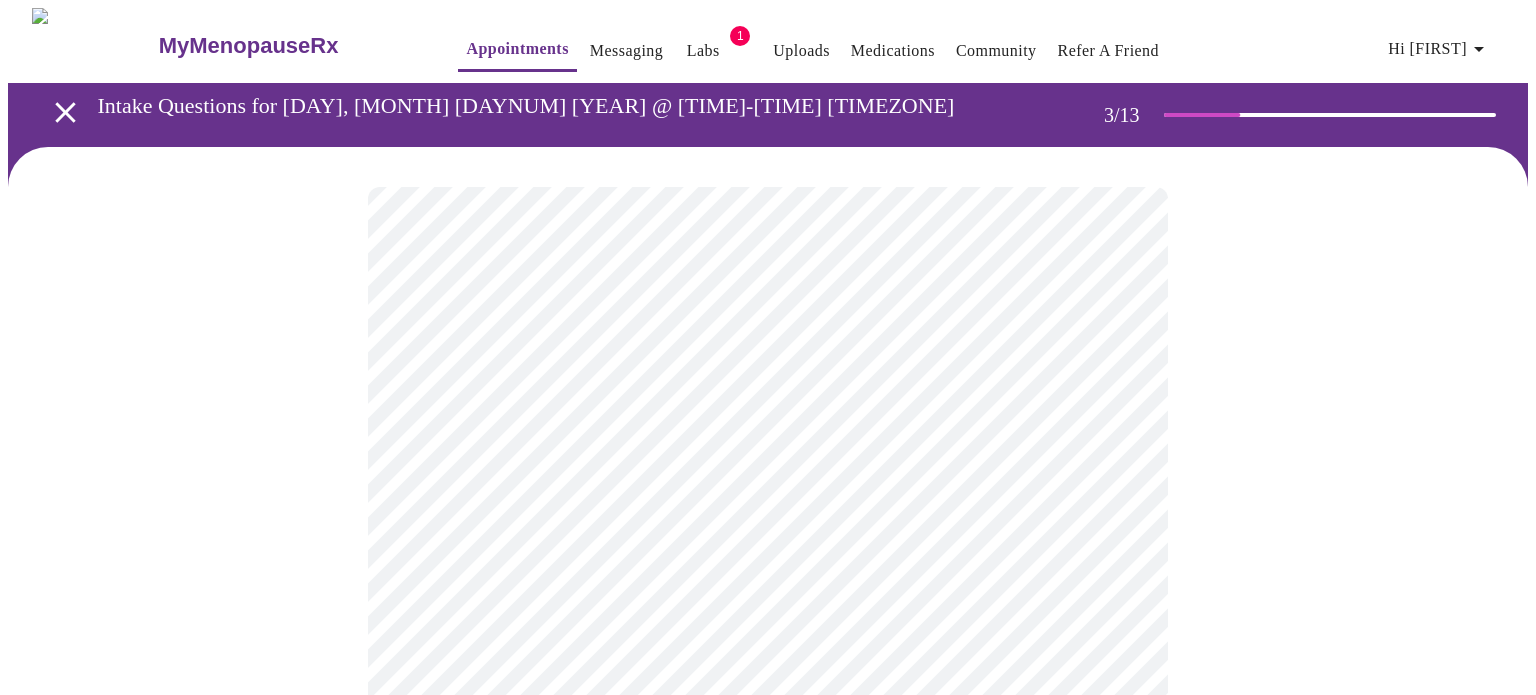 click on "MyMenopauseRx Appointments Messaging Labs 1 Uploads Medications Community Refer a Friend Hi [FIRST] [LAST]   Intake Questions for [DAY], [MONTH] [DAYNUM] [YEAR] @ [TIME]-[TIME] [TIMEZONE] 3  /  13 Settings Billing Invoices Log out" at bounding box center (768, 1359) 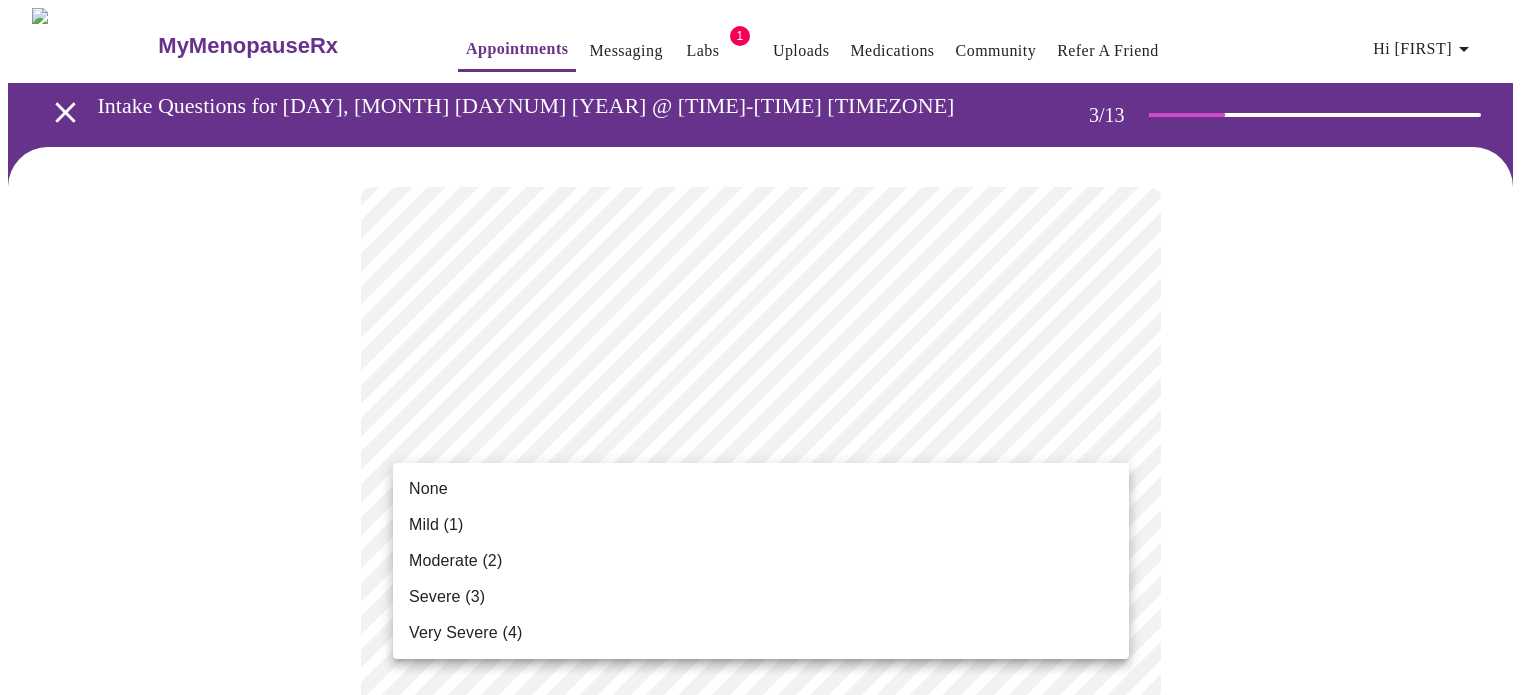 click on "None" at bounding box center [761, 489] 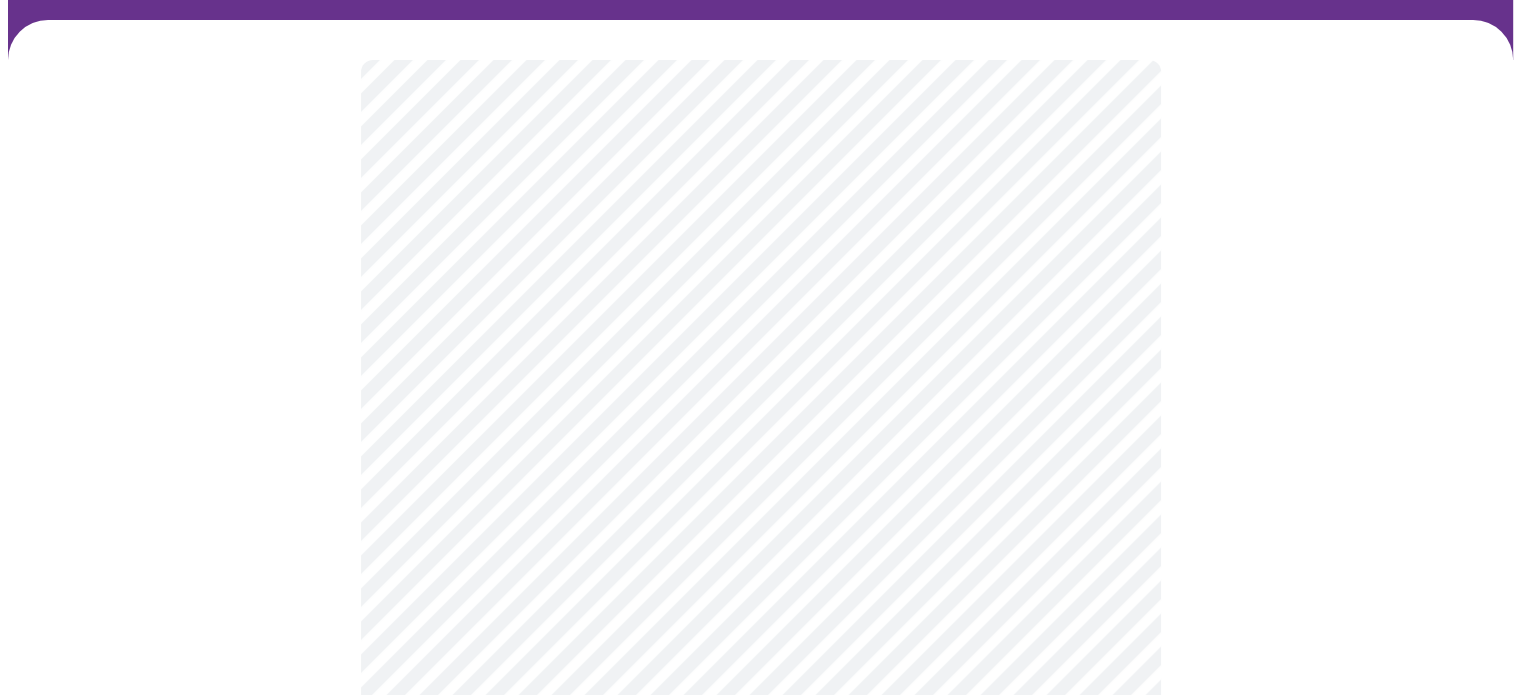 scroll, scrollTop: 182, scrollLeft: 0, axis: vertical 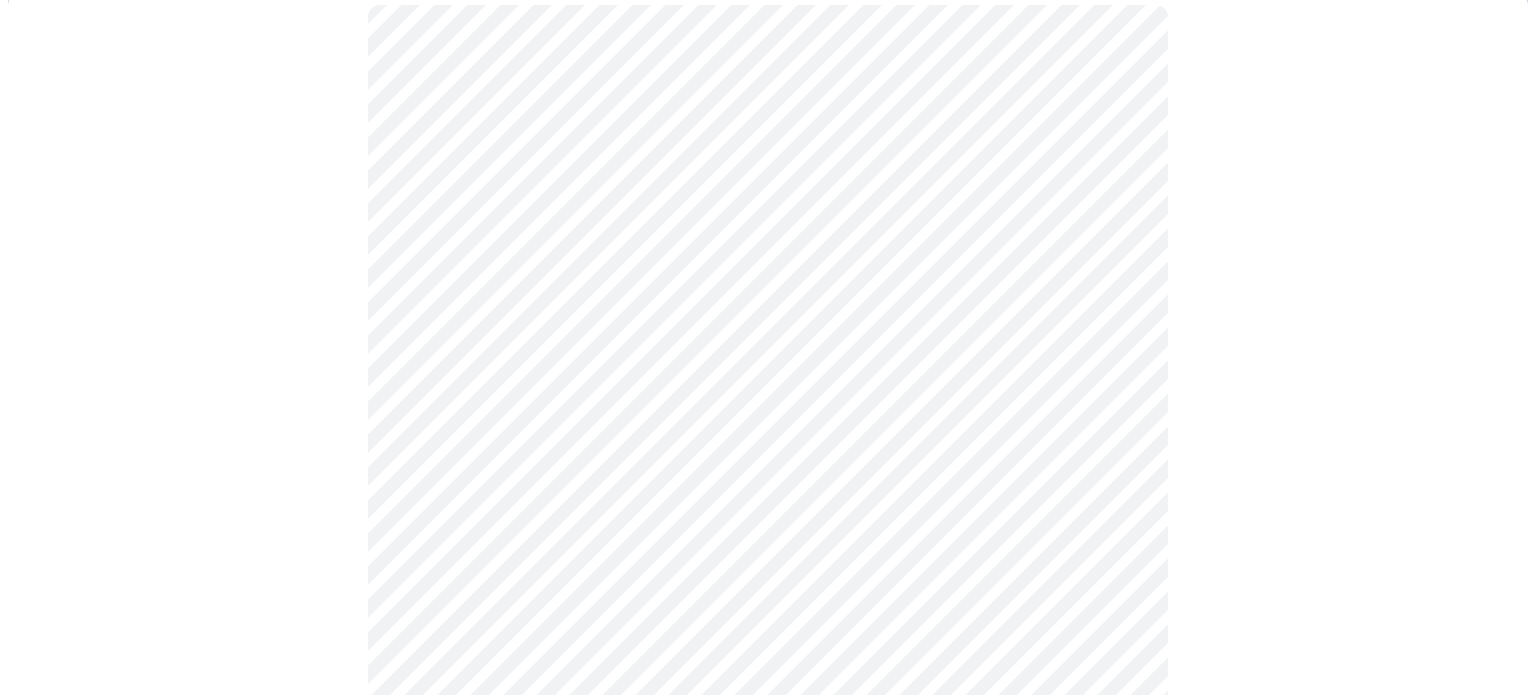 click on "MyMenopauseRx Appointments Messaging Labs 1 Uploads Medications Community Refer a Friend Hi [FIRST] [LAST]   Intake Questions for [DAY], [MONTH] [DAYNUM] [YEAR] @ [TIME]-[TIME] [TIMEZONE] 3  /  13 Settings Billing Invoices Log out" at bounding box center [768, 1141] 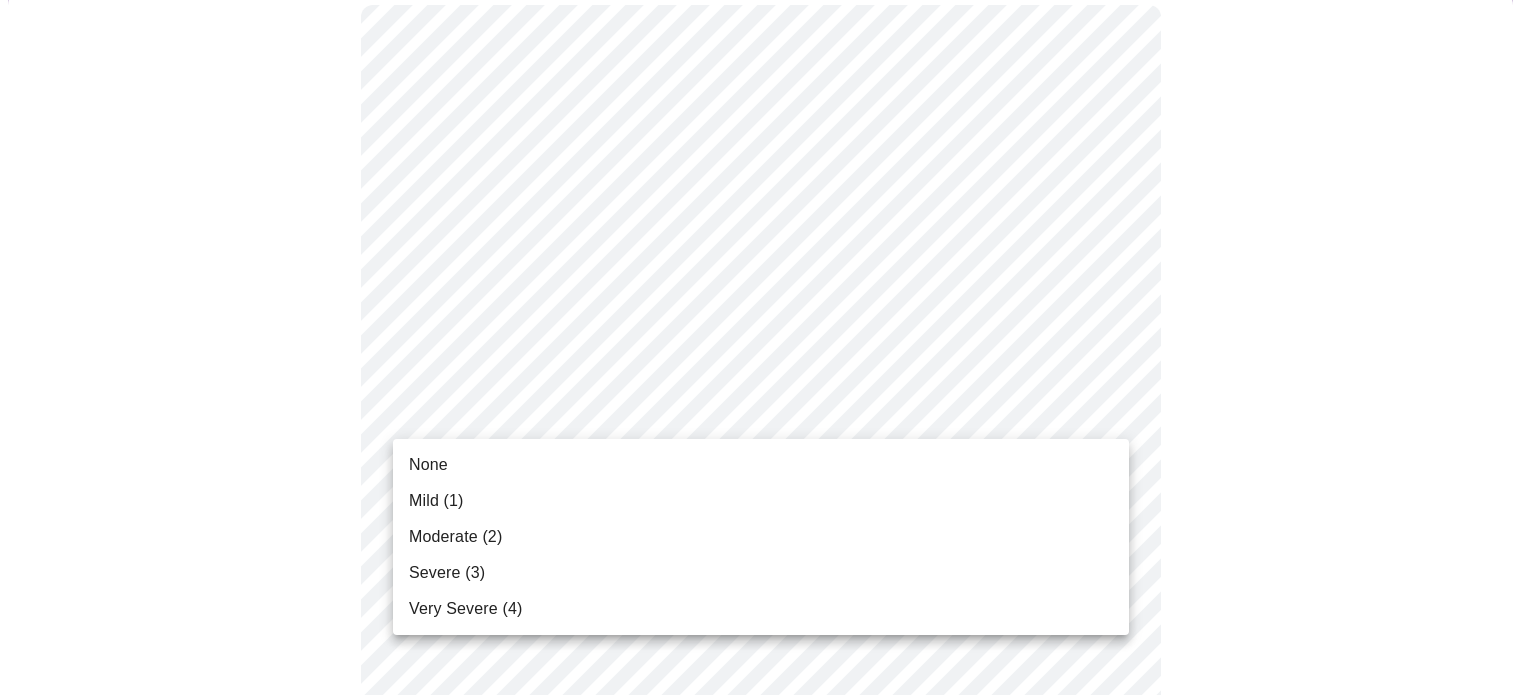 click on "Mild (1)" at bounding box center [761, 501] 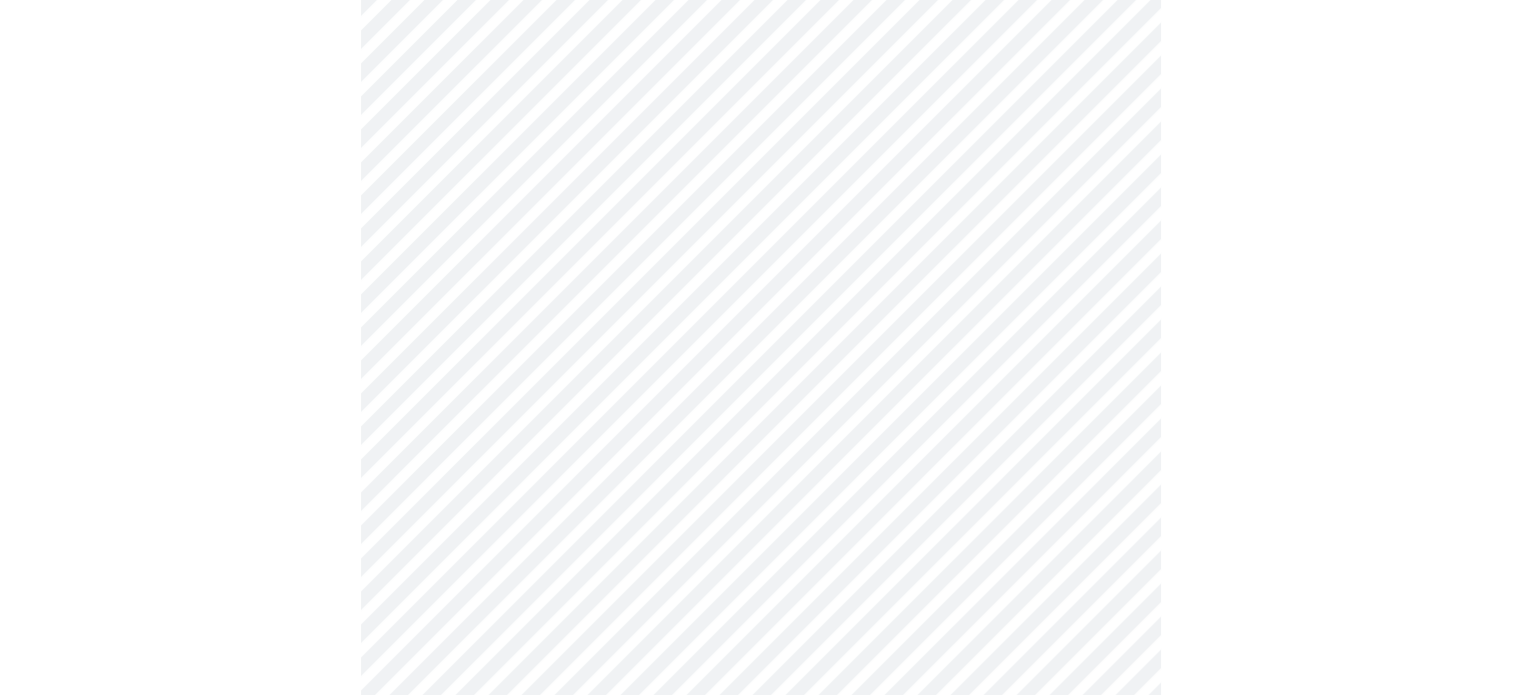 scroll, scrollTop: 464, scrollLeft: 0, axis: vertical 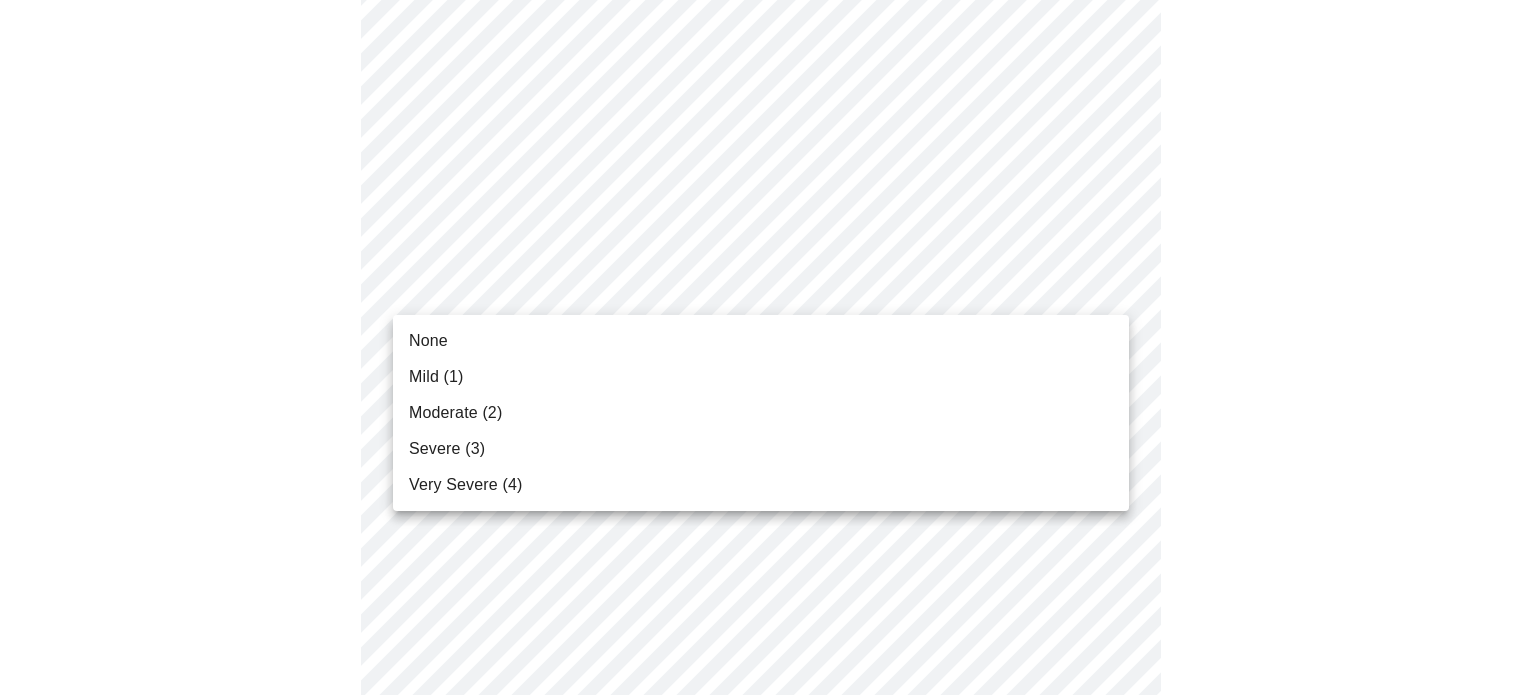 click on "MyMenopauseRx Appointments Messaging Labs 1 Uploads Medications Community Refer a Friend Hi [FIRST] [LAST]   Intake Questions for [DAY], [MONTH] [DAYNUM] [YEAR] @ [TIME]-[TIME] [TIMEZONE] 3  /  13 Settings Billing Invoices Log out None Mild (1) Moderate (2) Severe (3) Very Severe (4)" at bounding box center [768, 845] 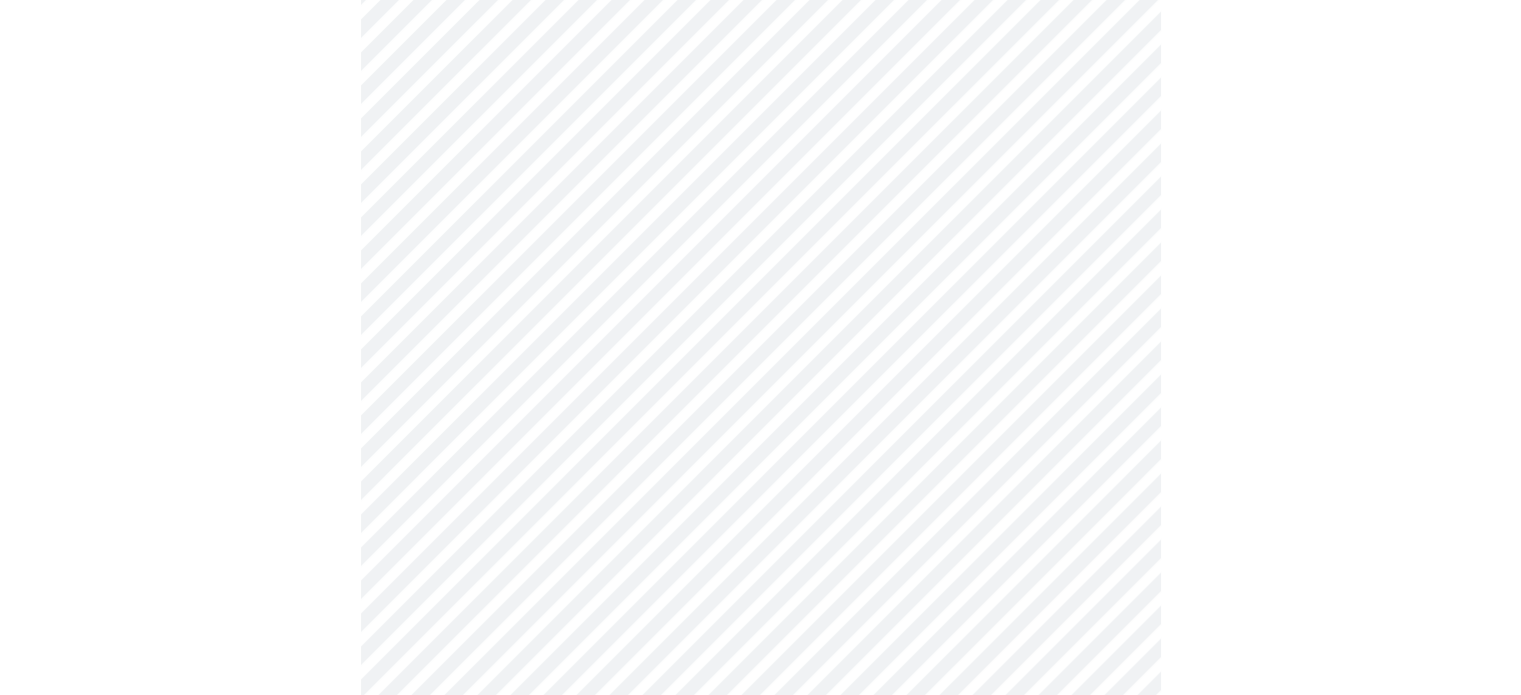scroll, scrollTop: 653, scrollLeft: 0, axis: vertical 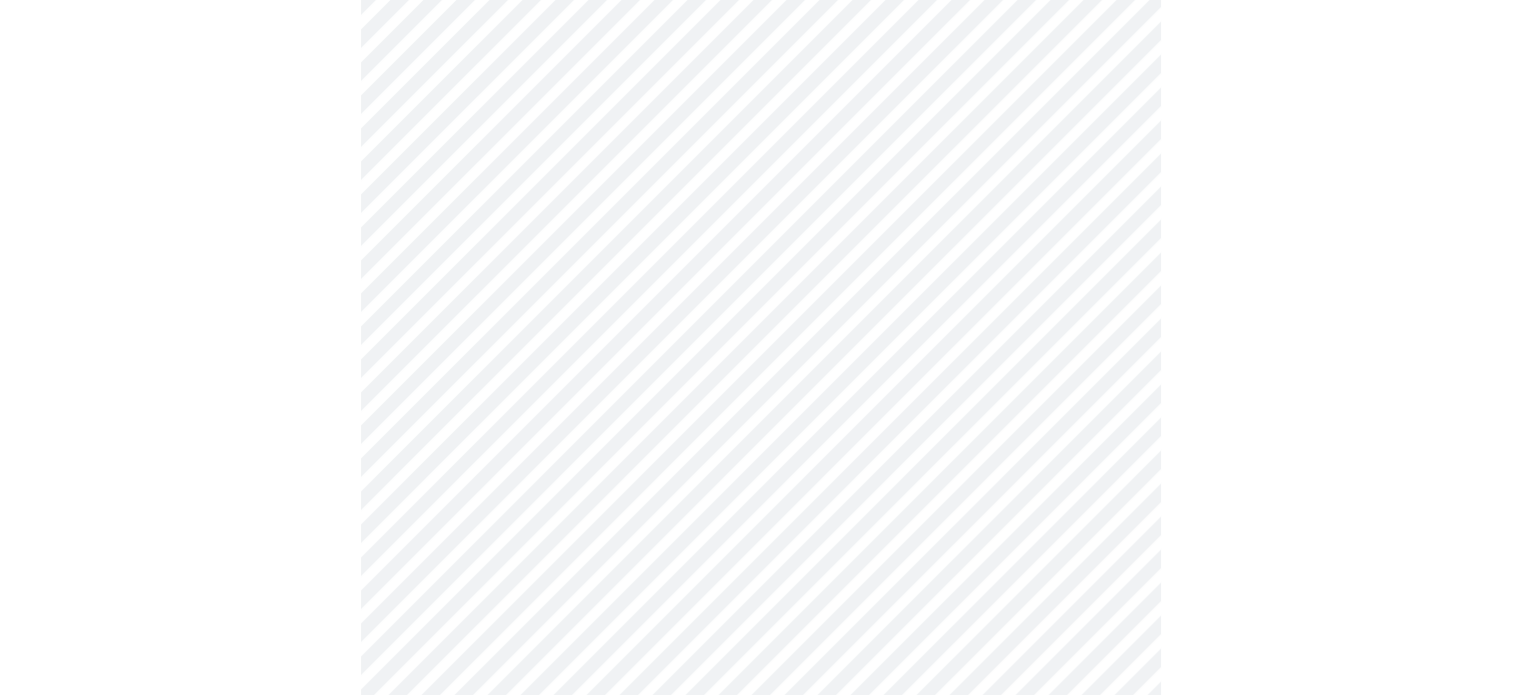 click on "MyMenopauseRx Appointments Messaging Labs 1 Uploads Medications Community Refer a Friend Hi [FIRST] [LAST]   Intake Questions for [DAY], [MONTH] [DAYNUM] [YEAR] @ [TIME]-[TIME] [TIMEZONE] 3  /  13 Settings Billing Invoices Log out" at bounding box center (760, 642) 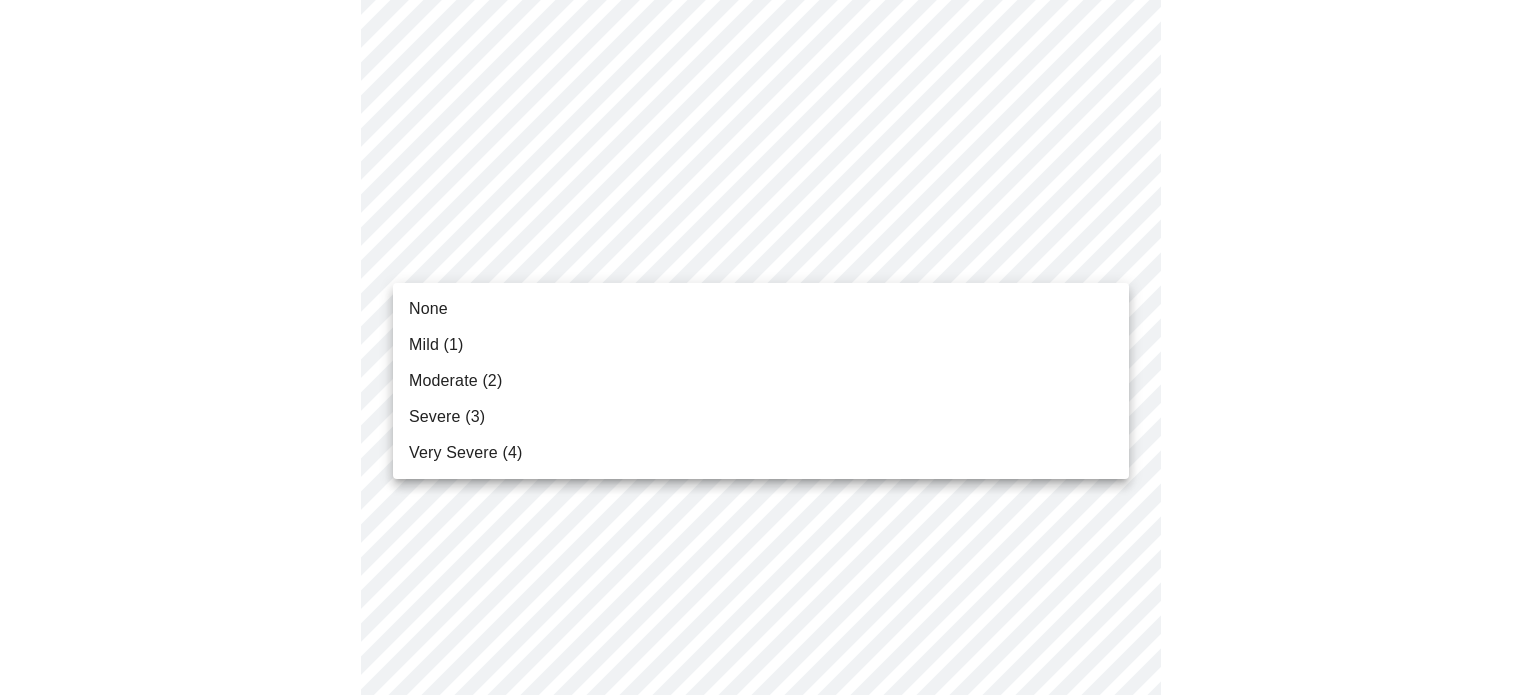 click on "Mild (1)" at bounding box center [761, 345] 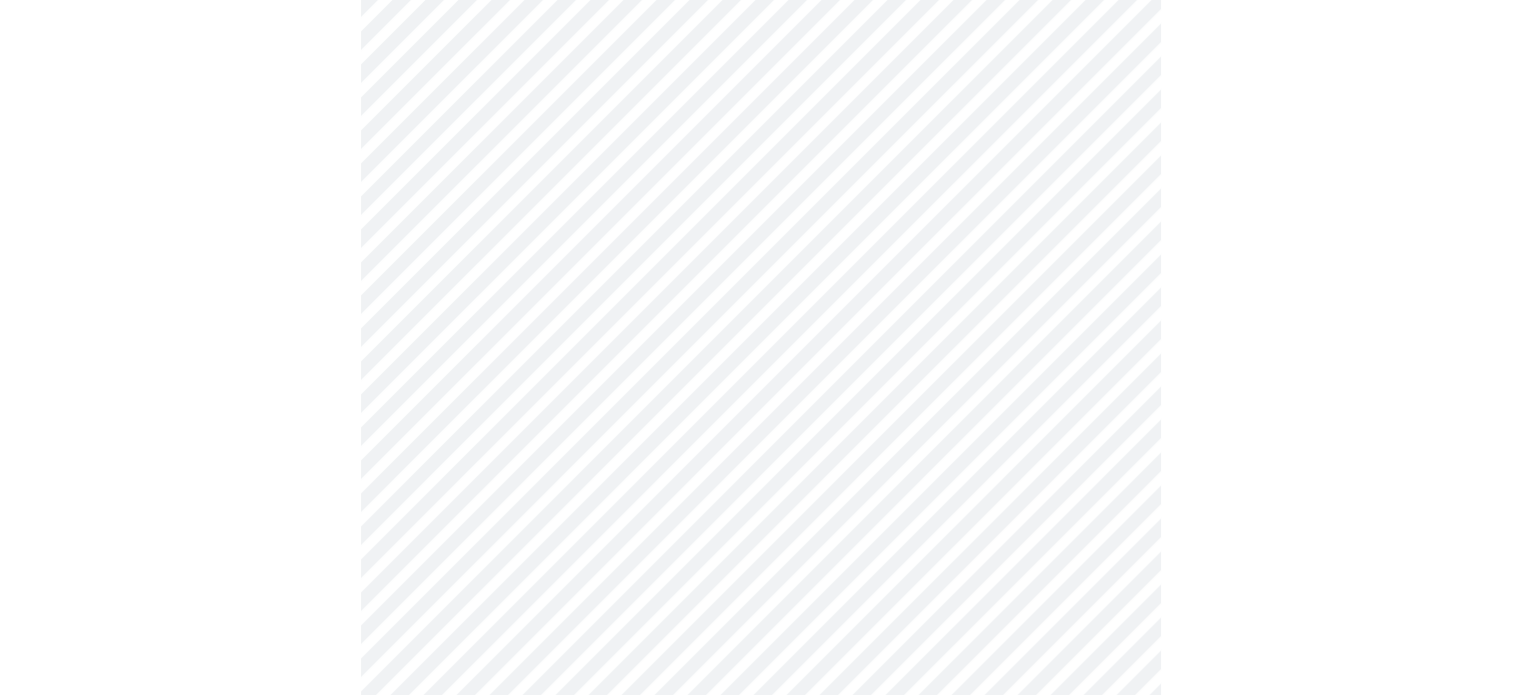 scroll, scrollTop: 764, scrollLeft: 0, axis: vertical 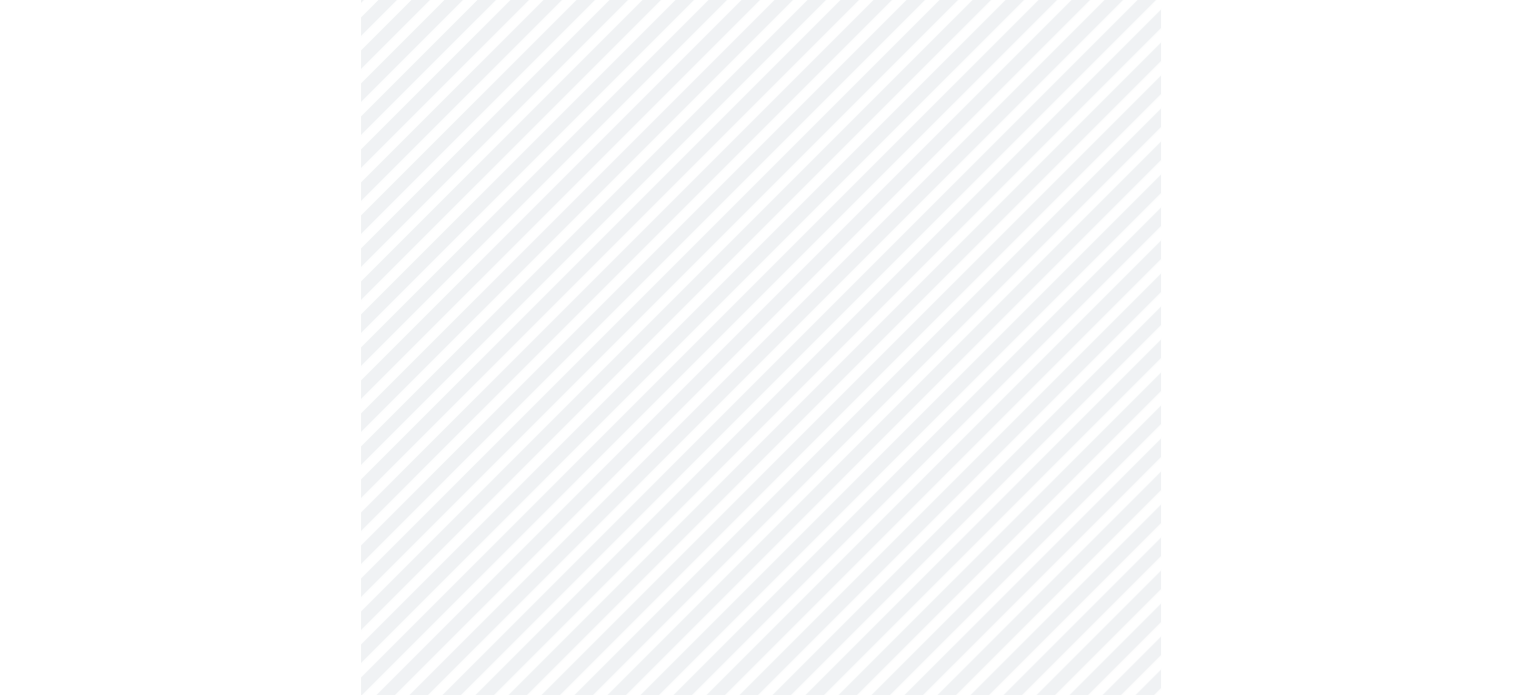 click on "MyMenopauseRx Appointments Messaging Labs 1 Uploads Medications Community Refer a Friend Hi [FIRST] [LAST]   Intake Questions for [DAY], [MONTH] [DAYNUM] [YEAR] @ [TIME]-[TIME] [TIMEZONE] 3  /  13 Settings Billing Invoices Log out" at bounding box center [760, 517] 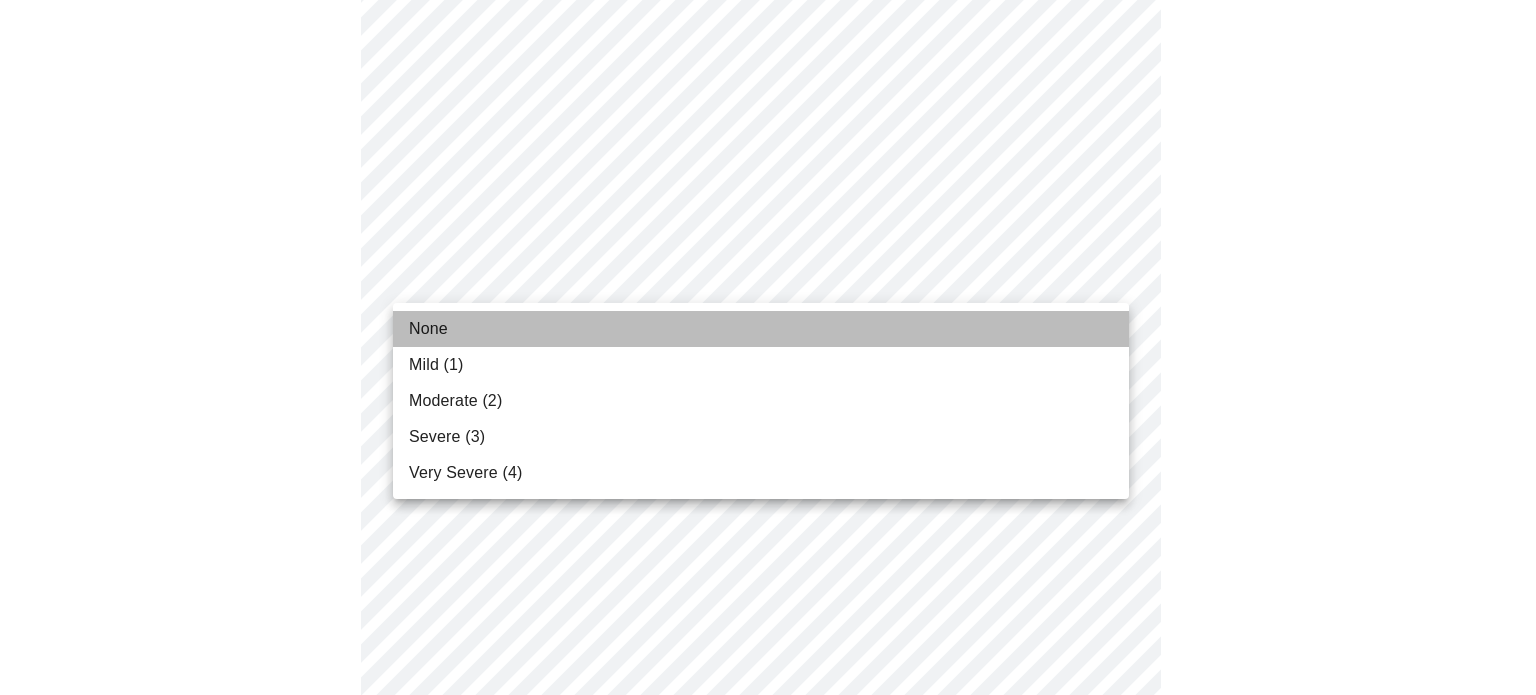 click on "None" at bounding box center [761, 329] 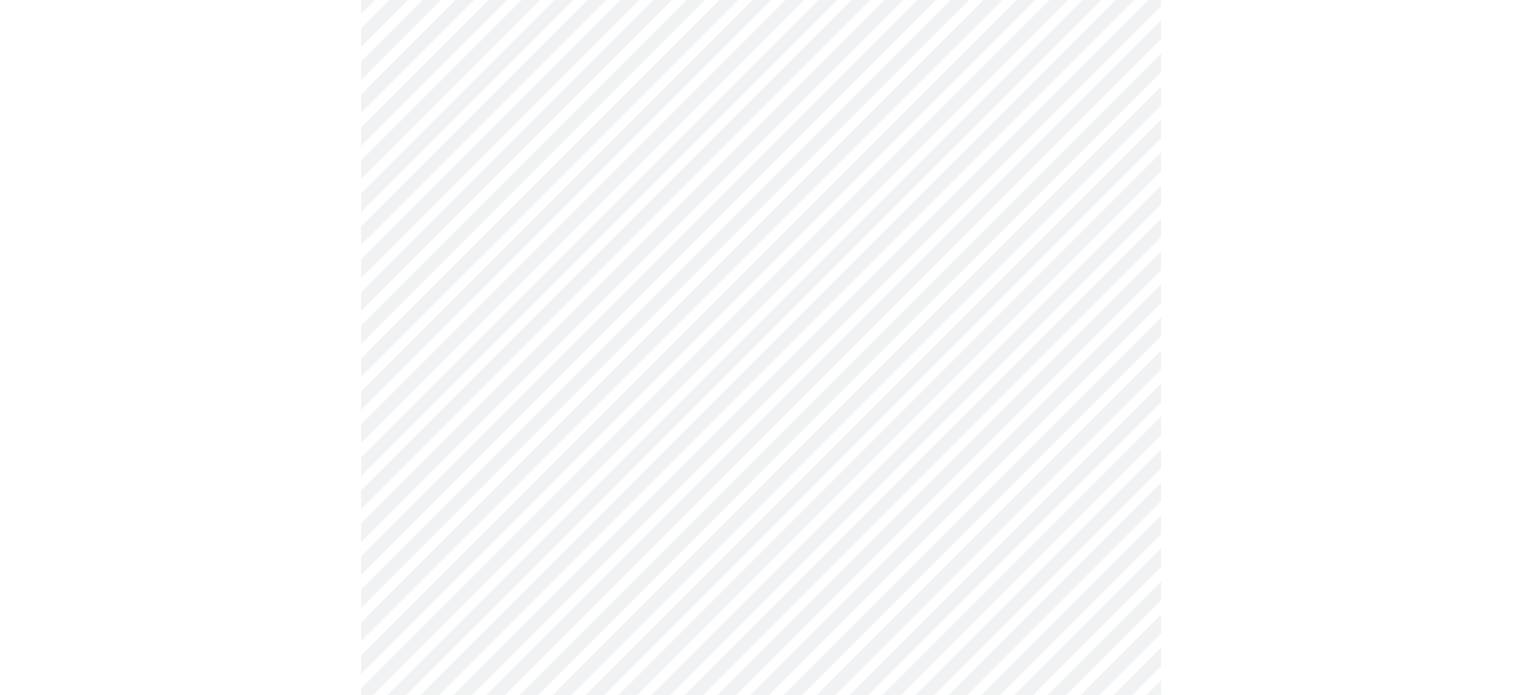 scroll, scrollTop: 908, scrollLeft: 0, axis: vertical 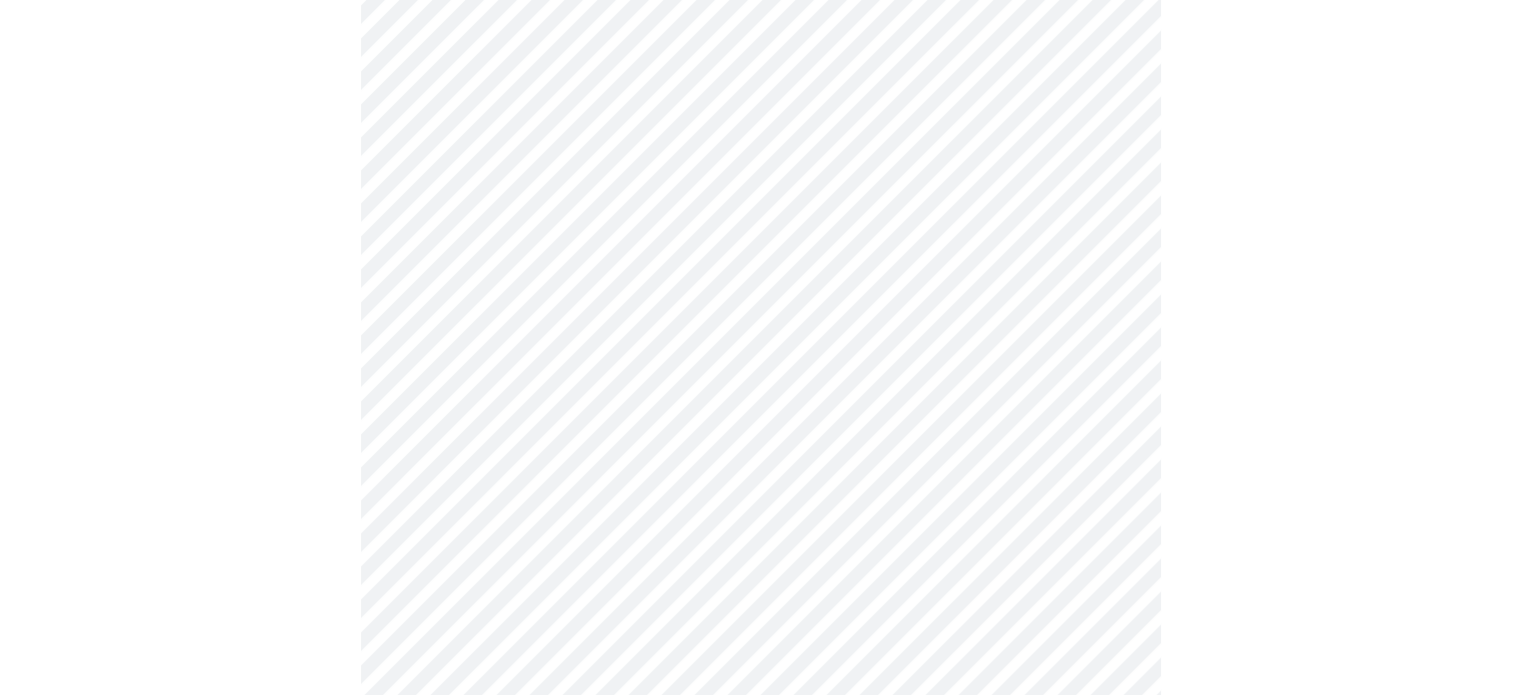 click on "MyMenopauseRx Appointments Messaging Labs 1 Uploads Medications Community Refer a Friend Hi [FIRST] [LAST]   Intake Questions for [DAY], [MONTH] [DAYNUM] [YEAR] @ [TIME]-[TIME] [TIMEZONE] 3  /  13 Settings Billing Invoices Log out" at bounding box center (760, 359) 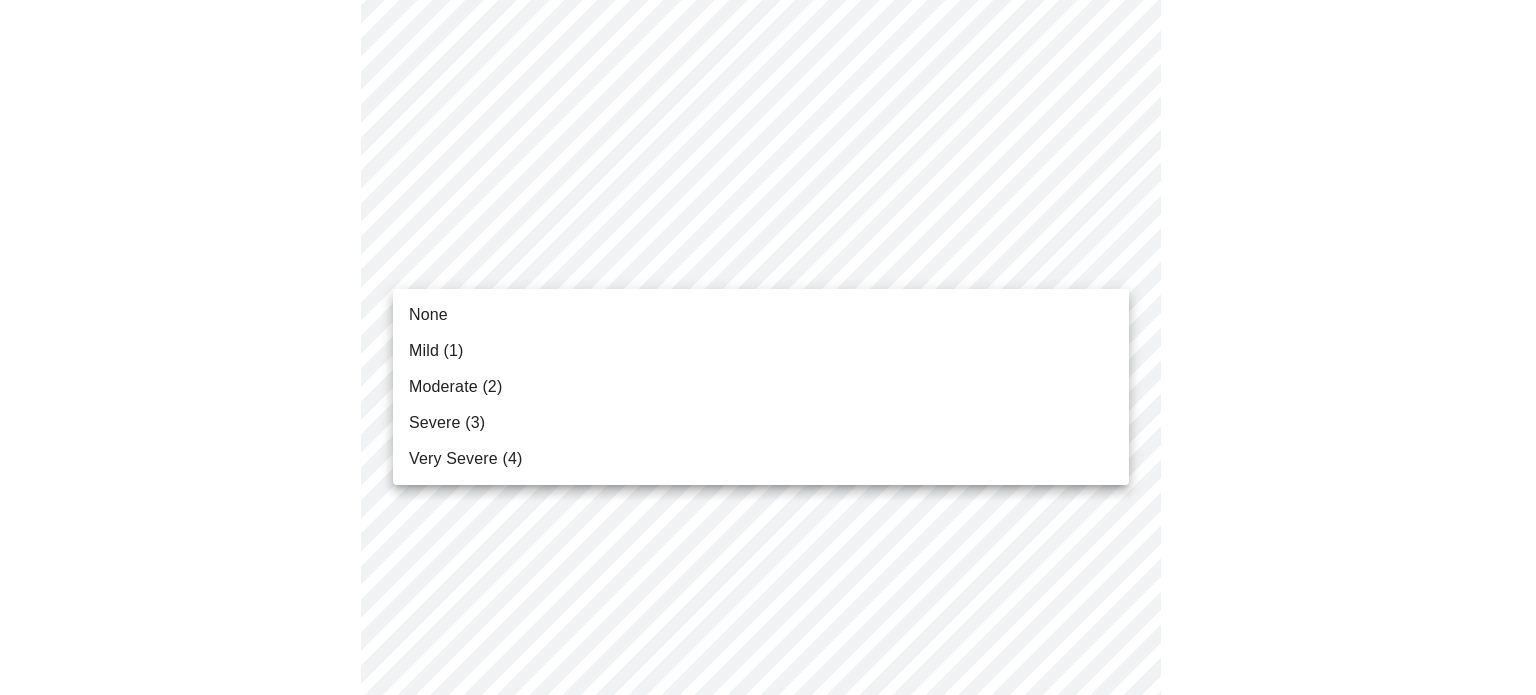 click on "Mild (1)" at bounding box center (761, 351) 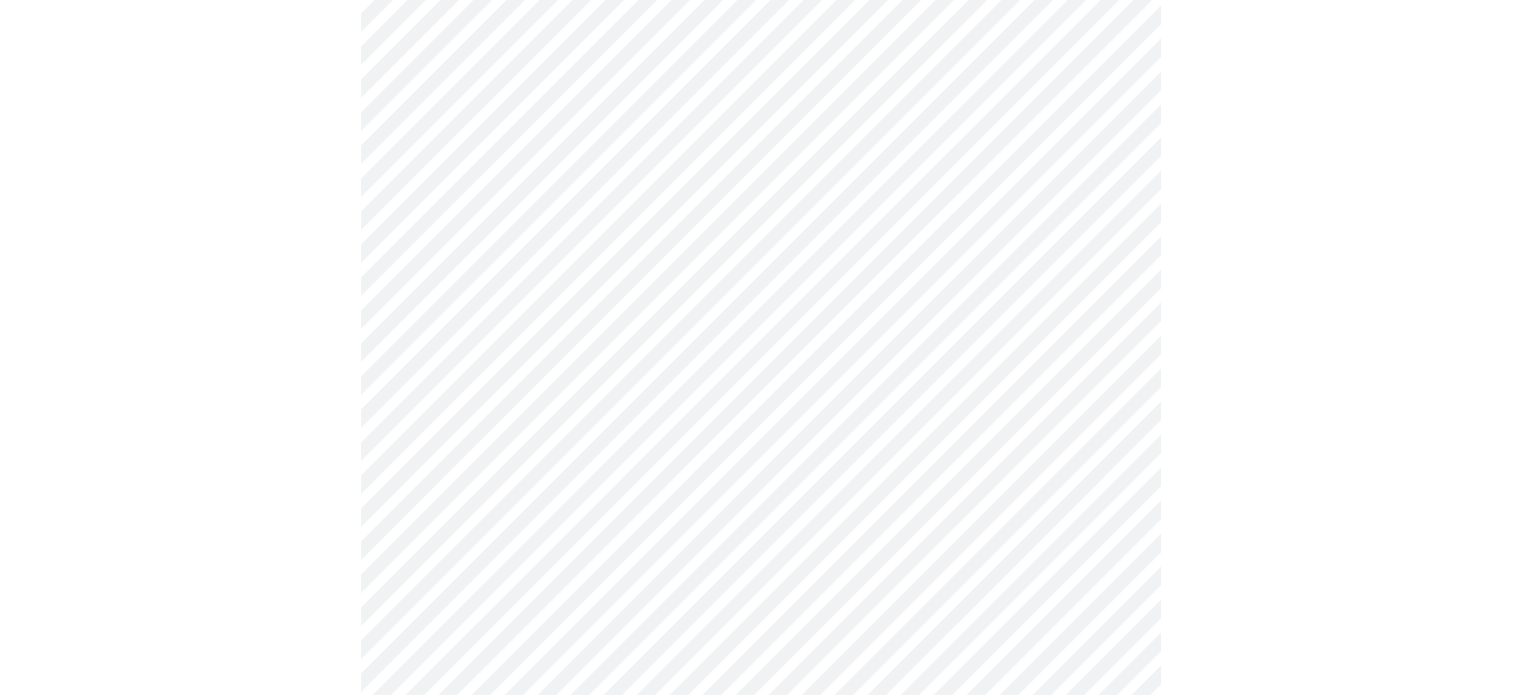 scroll, scrollTop: 1099, scrollLeft: 0, axis: vertical 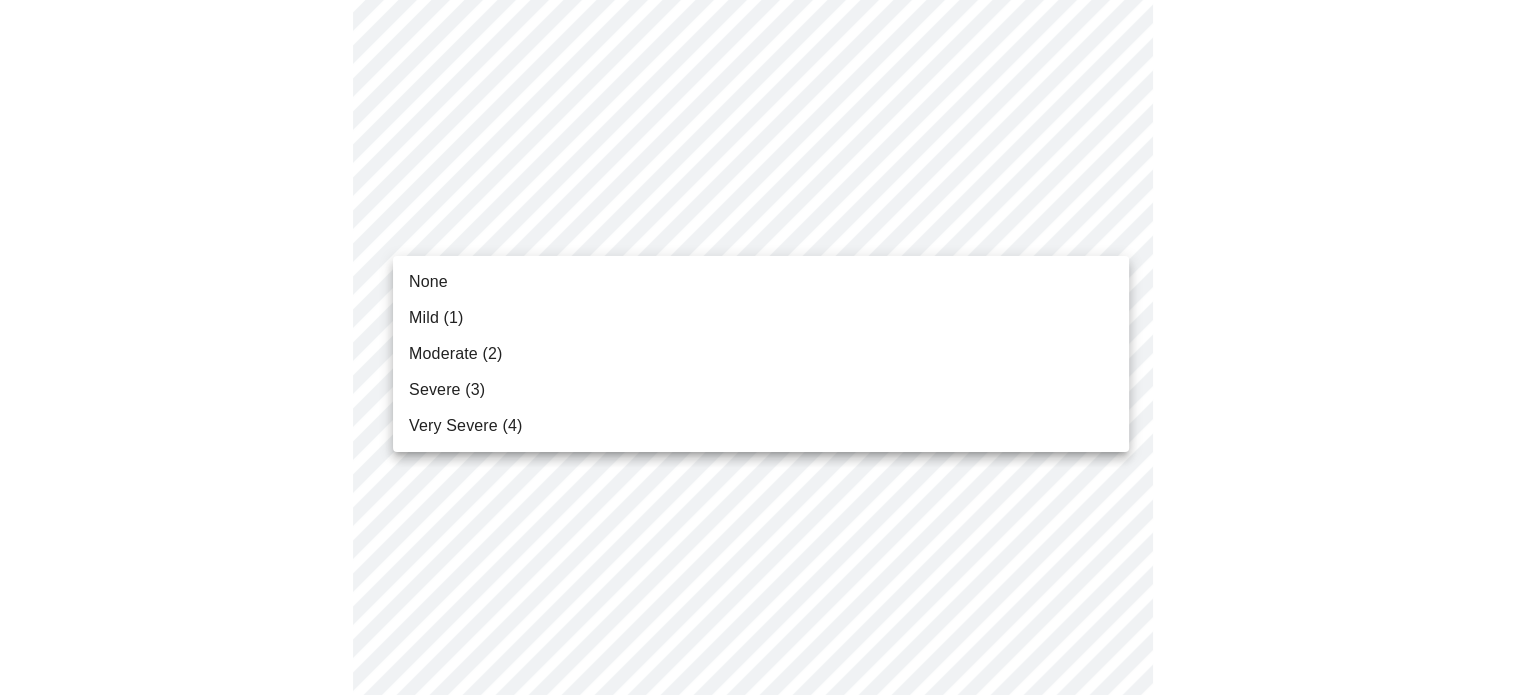 click on "MyMenopauseRx Appointments Messaging Labs 1 Uploads Medications Community Refer a Friend Hi [FIRST] [LAST]   Intake Questions for [DAY], [MONTH] [DAYNUM] [YEAR] @ [TIME]-[TIME] [TIMEZONE] 3  /  13 Settings Billing Invoices Log out None Mild (1) Moderate (2) Severe (3) Very Severe (4)" at bounding box center (760, 154) 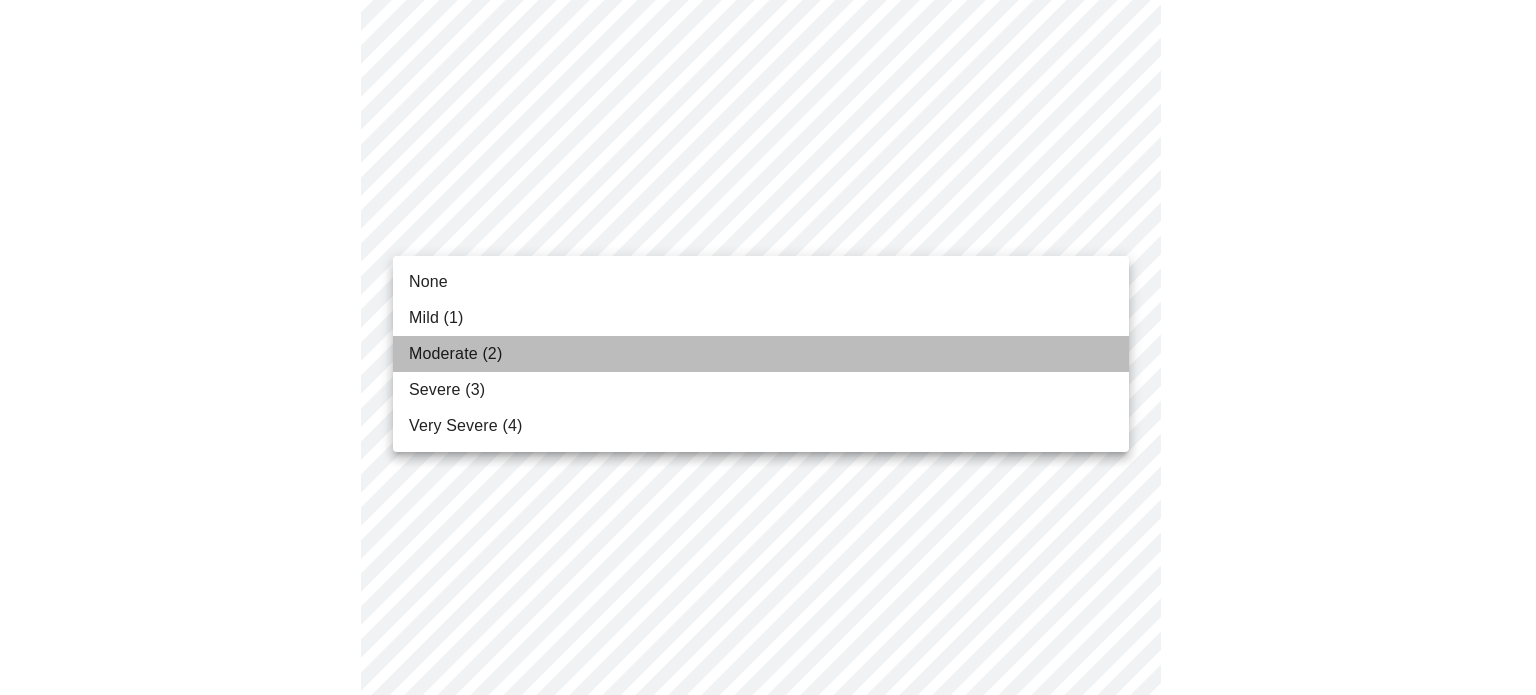 click on "Moderate (2)" at bounding box center [761, 354] 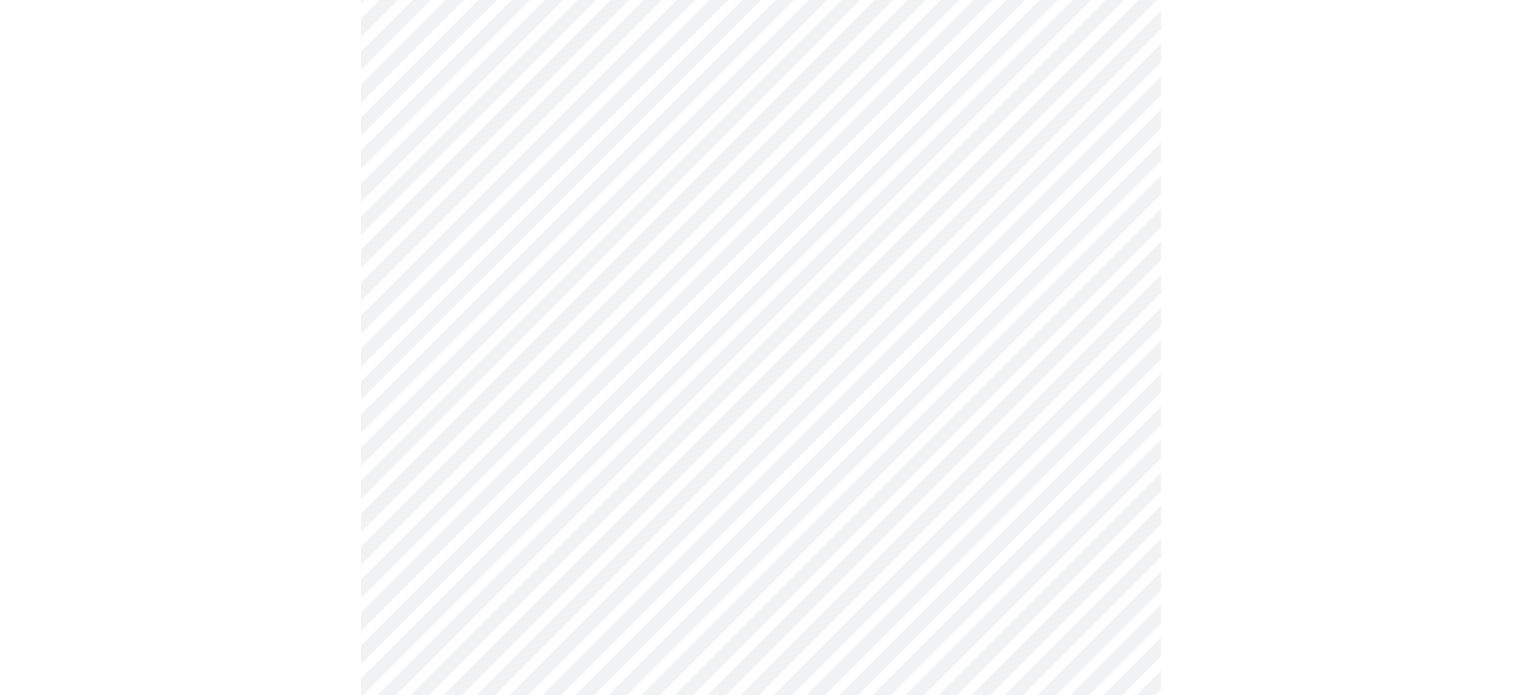 scroll, scrollTop: 1259, scrollLeft: 0, axis: vertical 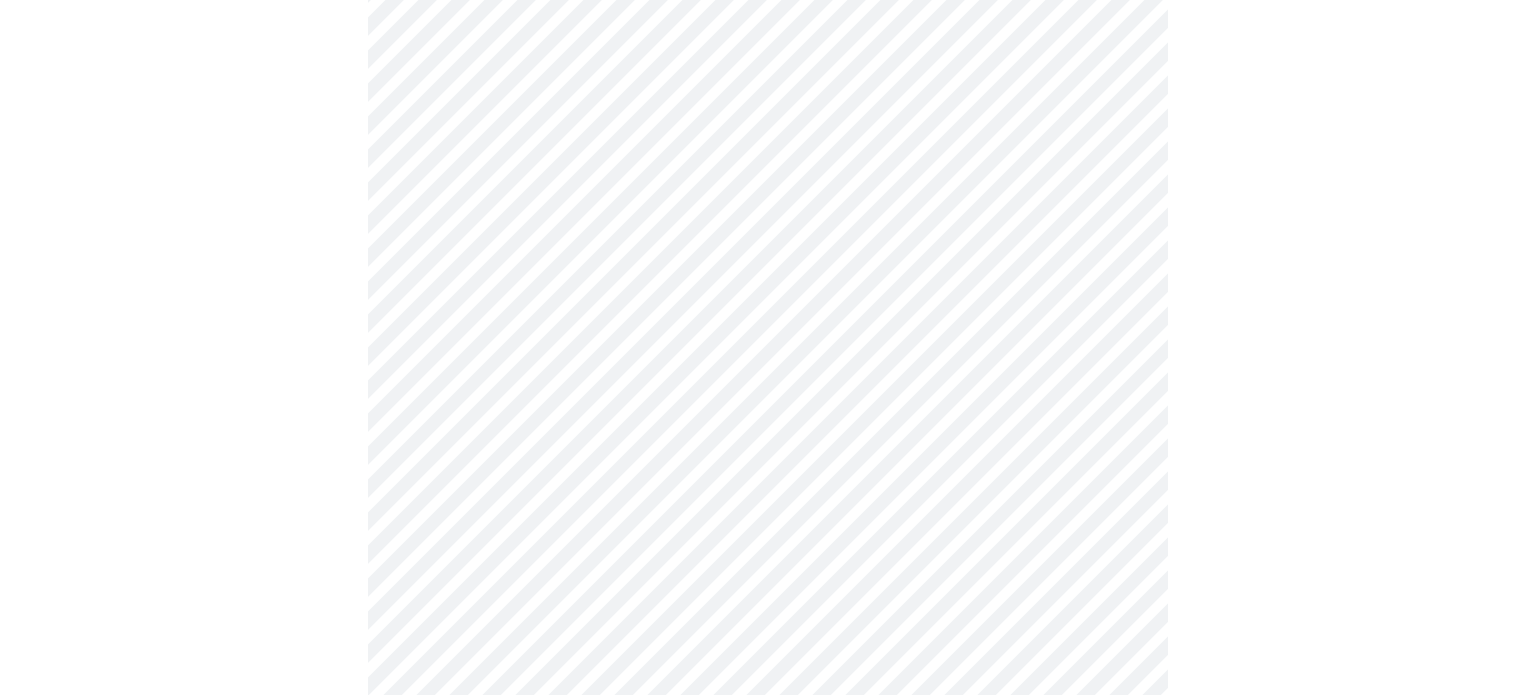click on "MyMenopauseRx Appointments Messaging Labs 1 Uploads Medications Community Refer a Friend Hi [FIRST] [LAST]   Intake Questions for [DAY], [MONTH] [DAYNUM] [YEAR] @ [TIME]-[TIME] [TIMEZONE] 3  /  13 Settings Billing Invoices Log out" at bounding box center (768, -20) 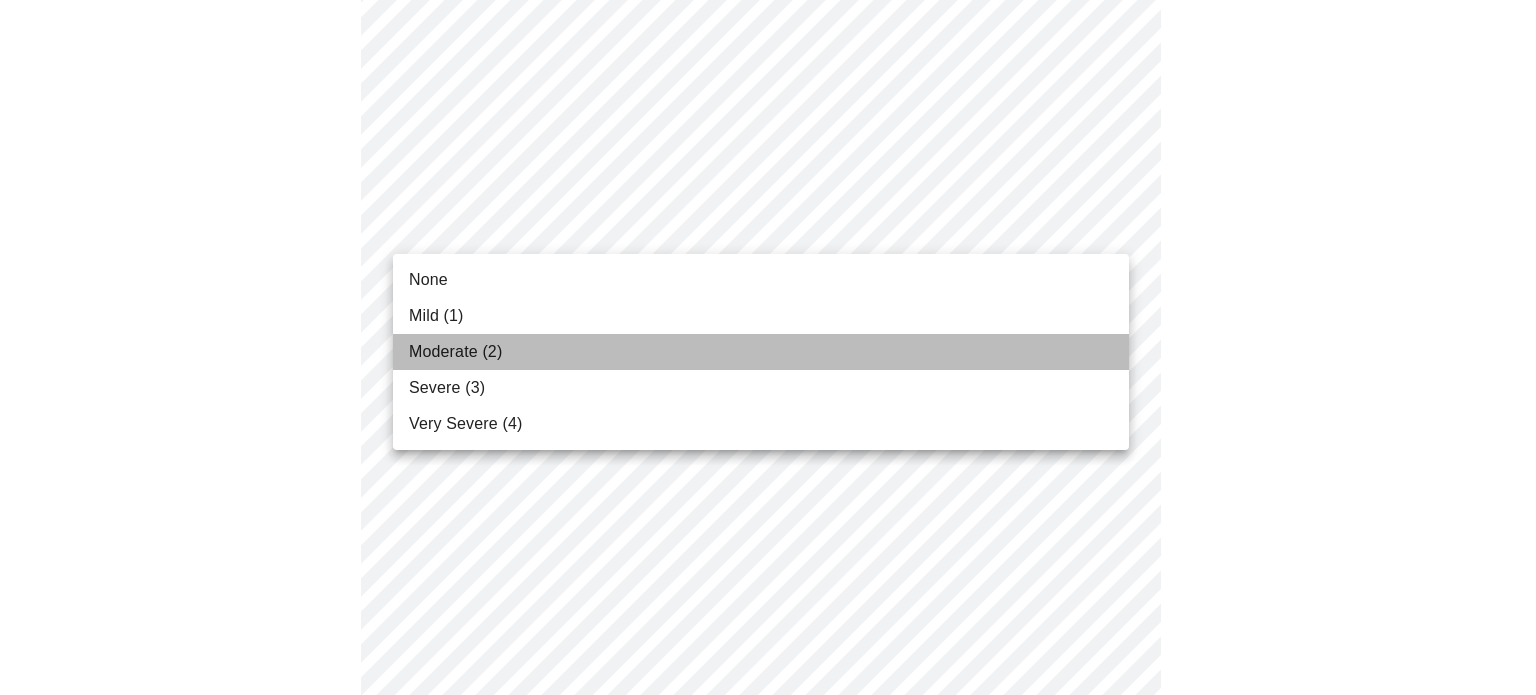 click on "Moderate (2)" at bounding box center [761, 352] 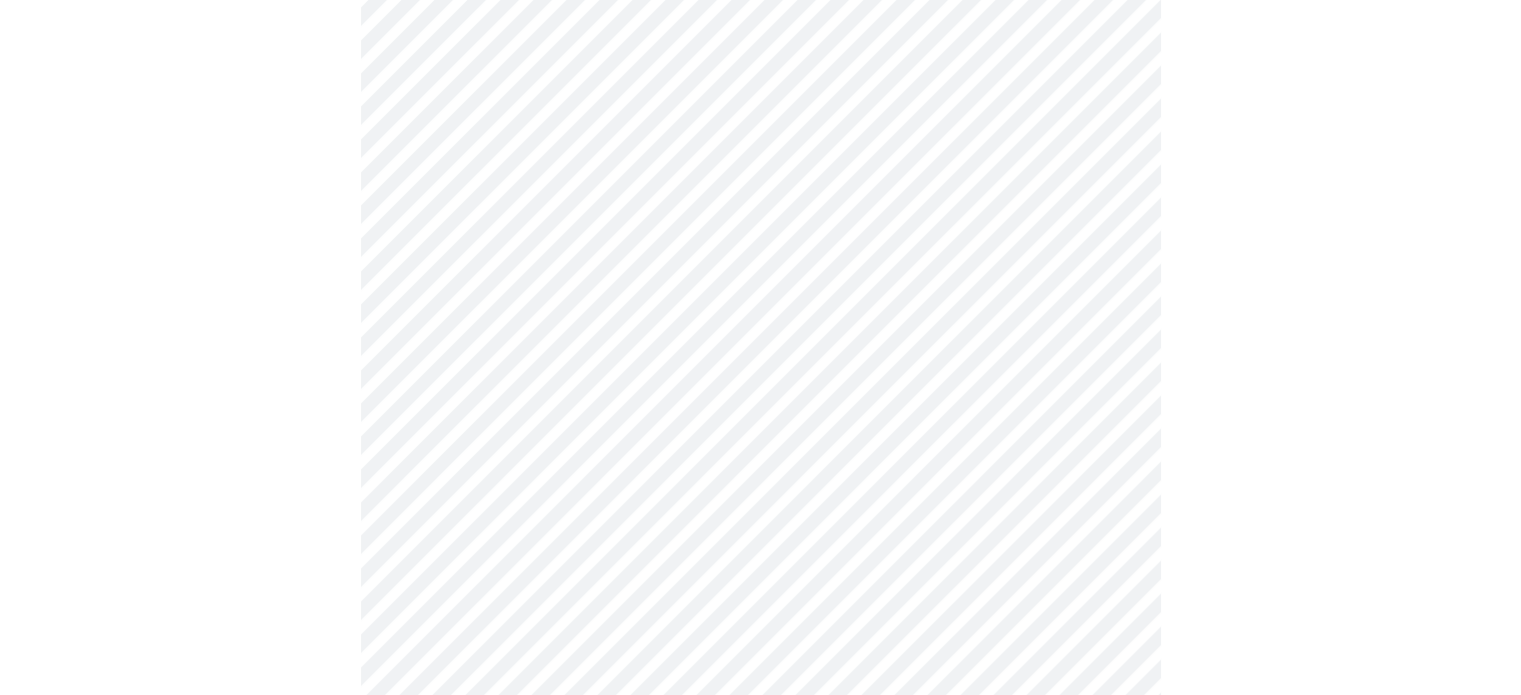scroll, scrollTop: 1470, scrollLeft: 0, axis: vertical 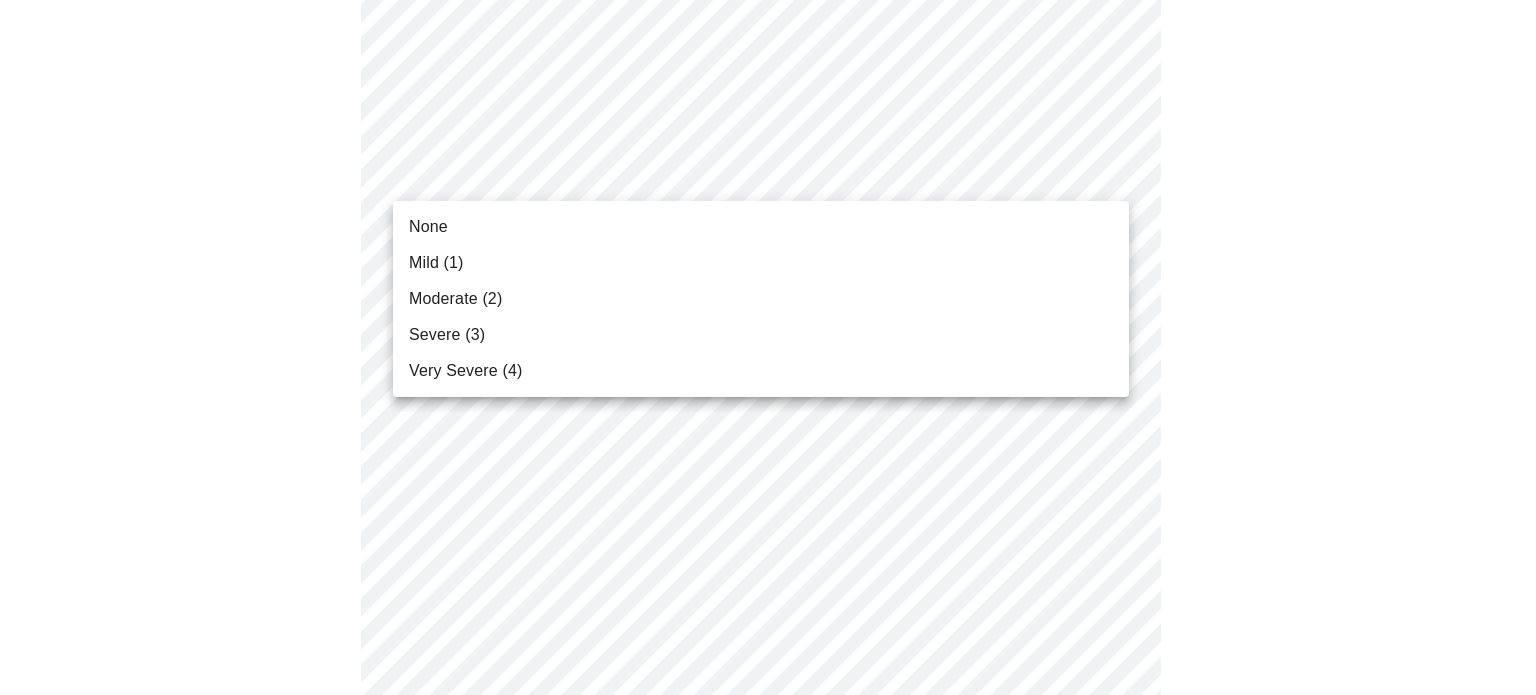 click on "MyMenopauseRx Appointments Messaging Labs 1 Uploads Medications Community Refer a Friend Hi [FIRST] [LAST]   Intake Questions for [DAY], [MONTH] [DAYNUM] [YEAR] @ [TIME]-[TIME] [TIMEZONE] 3  /  13 Settings Billing Invoices Log out None Mild (1) Moderate (2) Severe (3) Very Severe (4)" at bounding box center (768, -245) 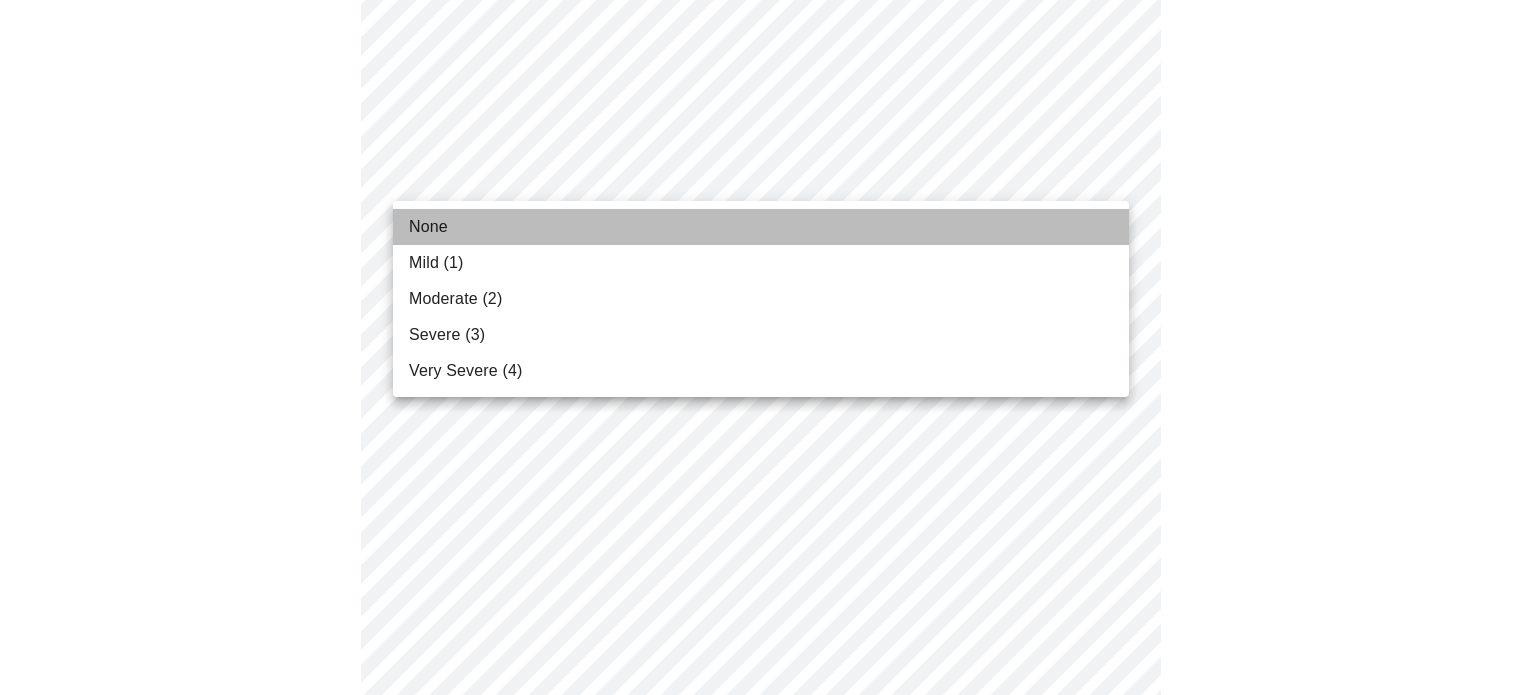 click on "None" at bounding box center [761, 227] 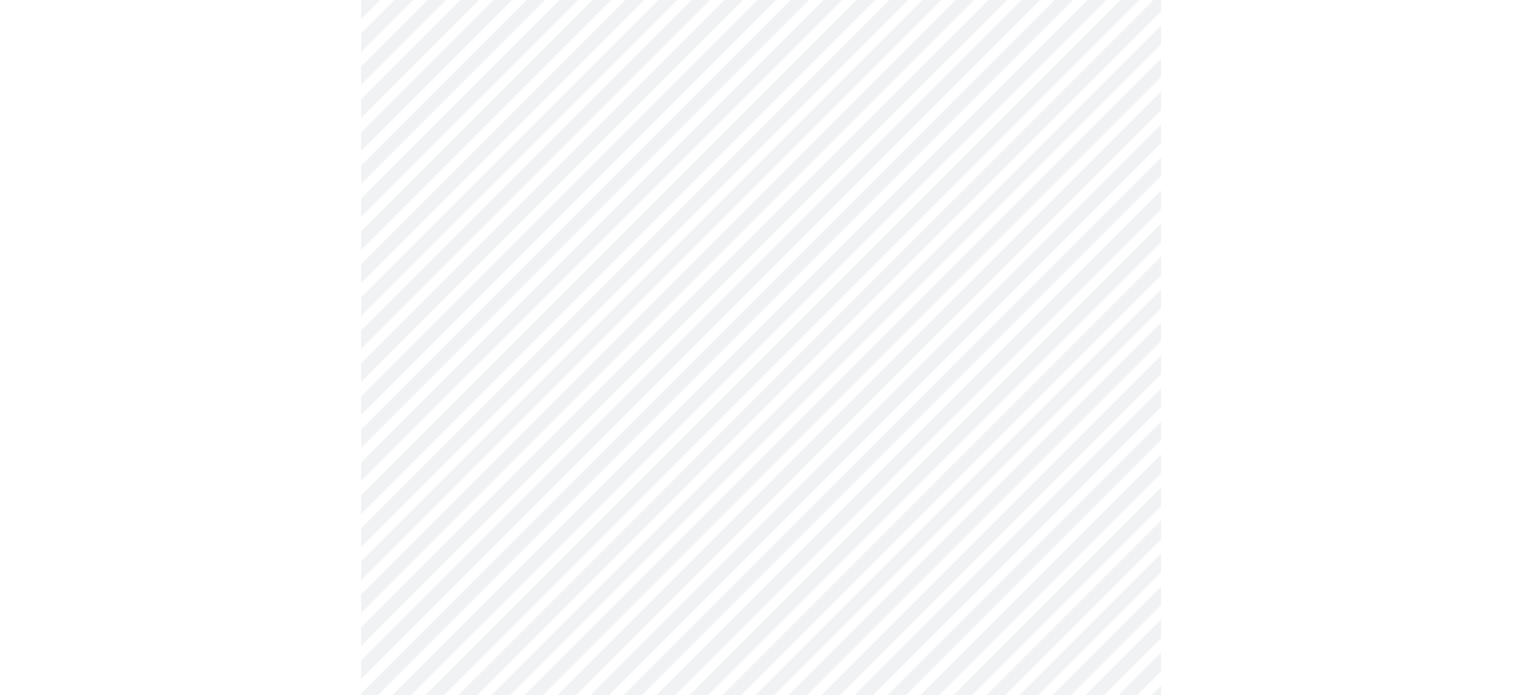 scroll, scrollTop: 1575, scrollLeft: 0, axis: vertical 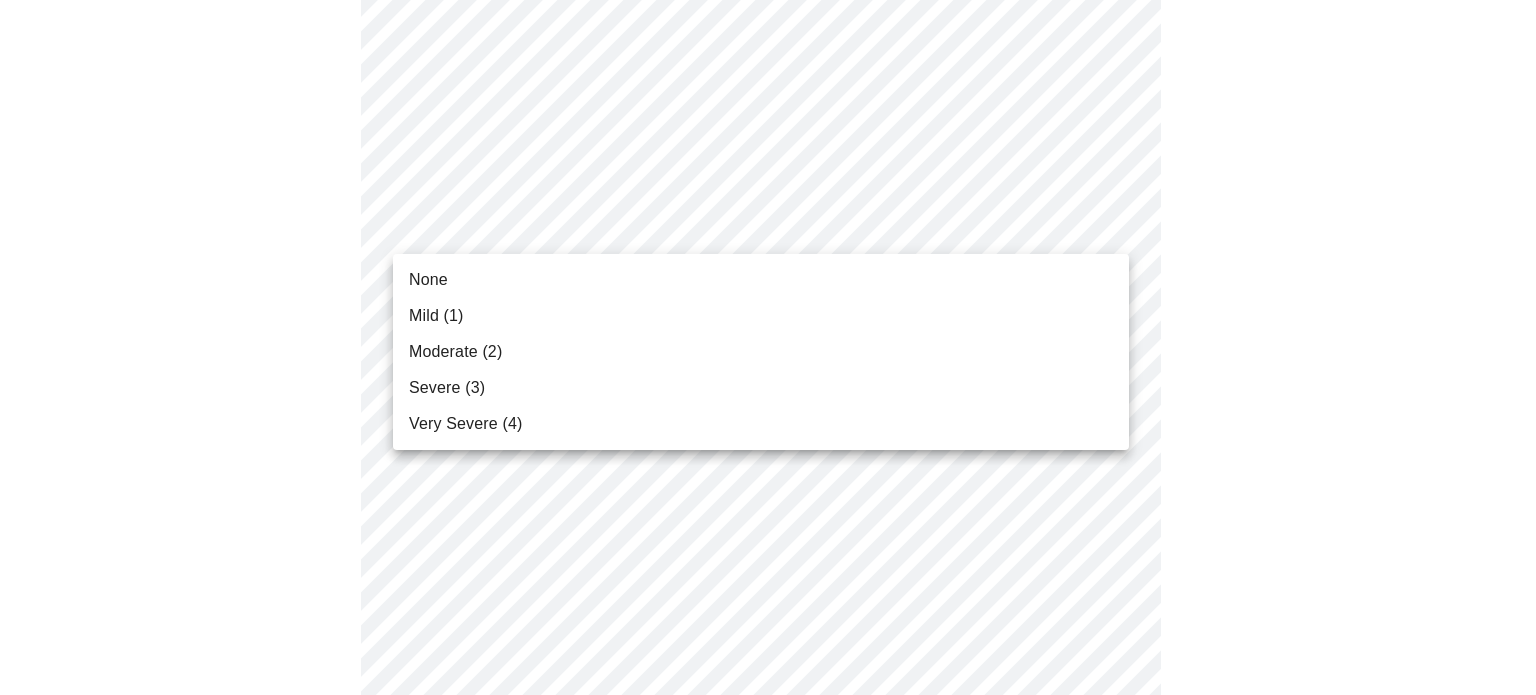 click on "MyMenopauseRx Appointments Messaging Labs 1 Uploads Medications Community Refer a Friend Hi [FIRST] [LAST]   Intake Questions for [DAY], [MONTH] [DAYNUM] [YEAR] @ [TIME]-[TIME] [TIMEZONE] 3  /  13 Settings Billing Invoices Log out None Mild (1) Moderate (2) Severe (3) Very Severe (4)" at bounding box center (768, -364) 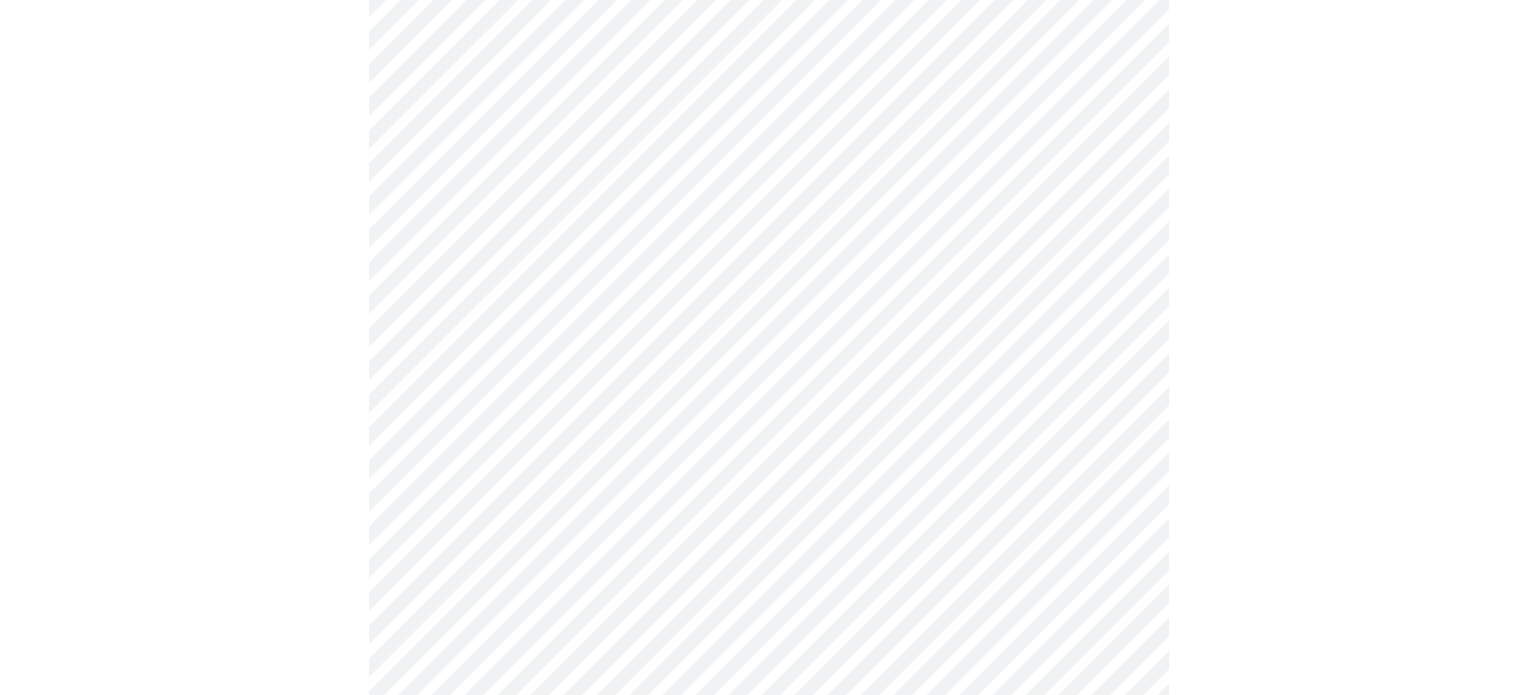 scroll, scrollTop: 1684, scrollLeft: 0, axis: vertical 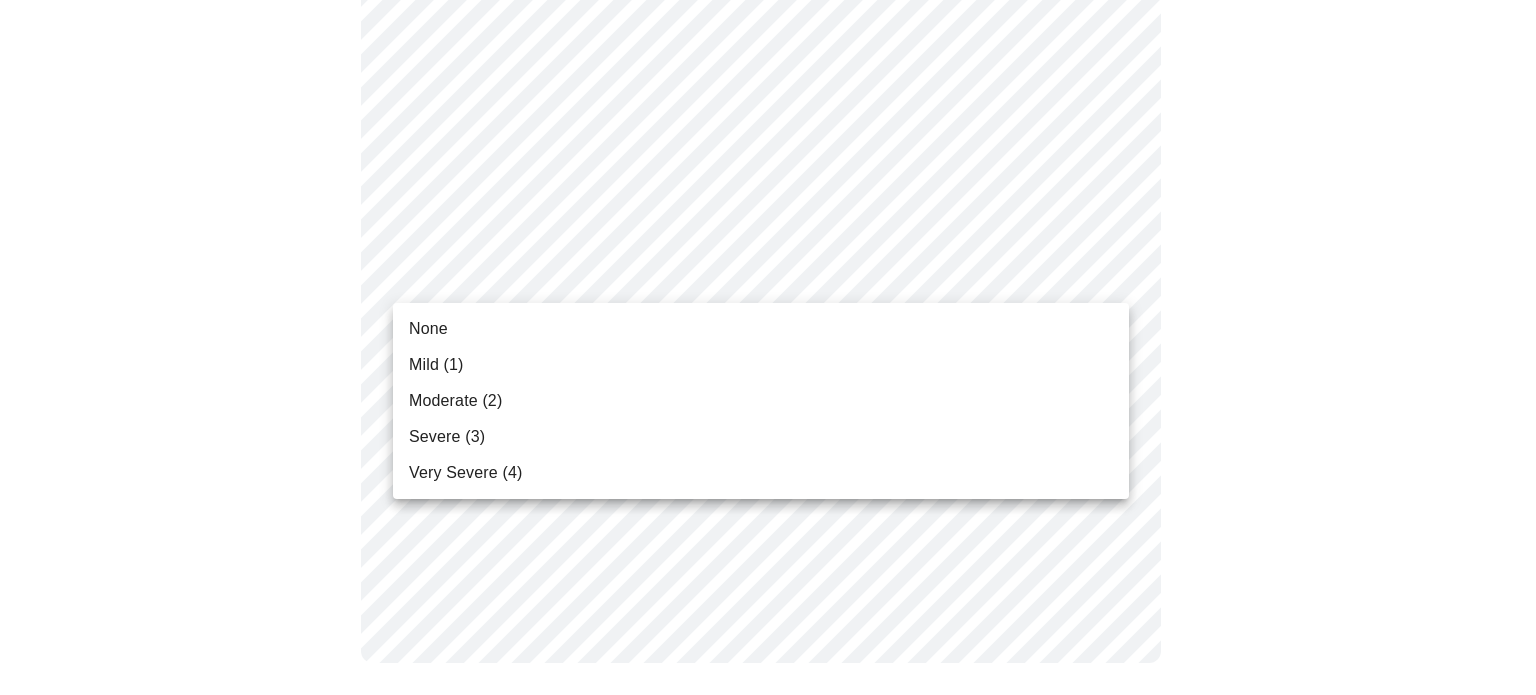click on "MyMenopauseRx Appointments Messaging Labs 1 Uploads Medications Community Refer a Friend Hi [FIRST] [LAST]   Intake Questions for [DAY], [MONTH] [DAYNUM] [YEAR] @ [TIME]-[TIME] [TIMEZONE] 3  /  13 Settings Billing Invoices Log out None Mild (1) Moderate (2) Severe (3) Very Severe (4)" at bounding box center [768, -487] 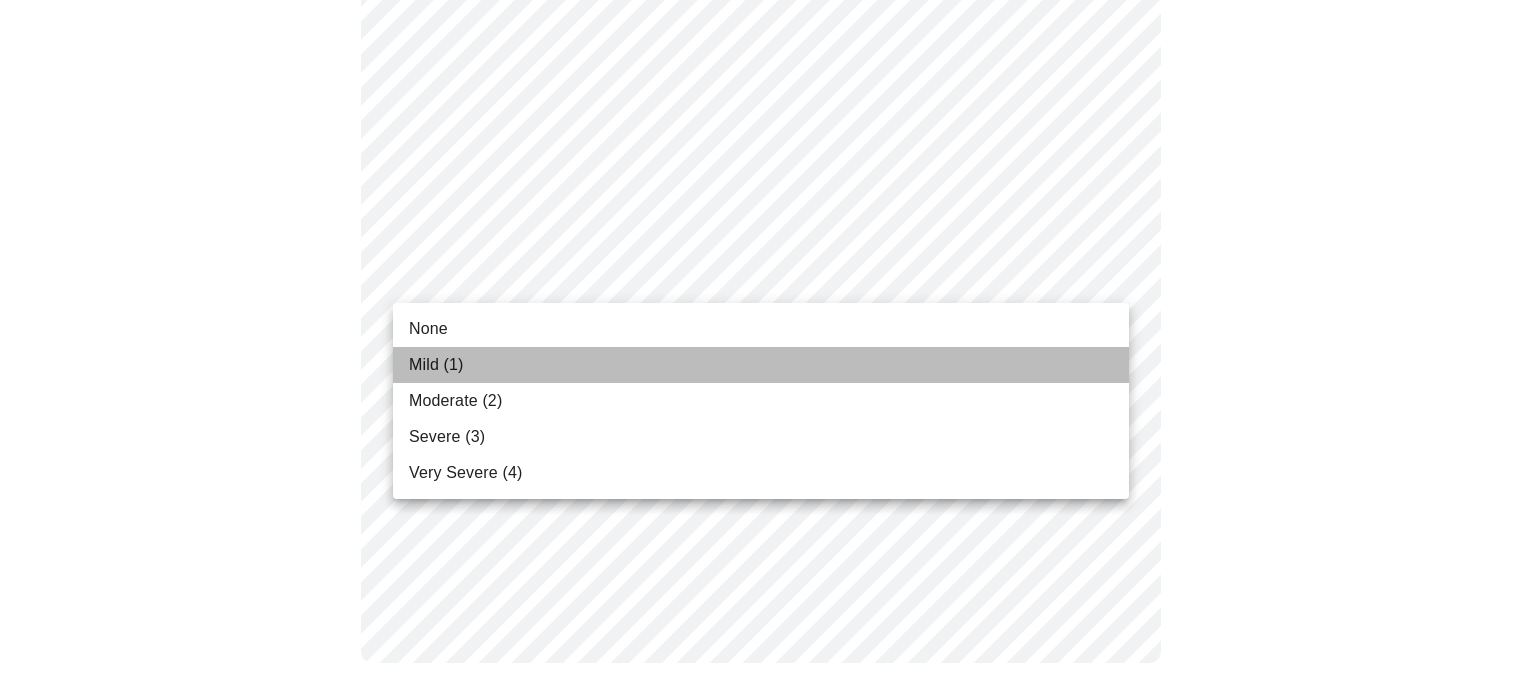 click on "Mild (1)" at bounding box center [761, 365] 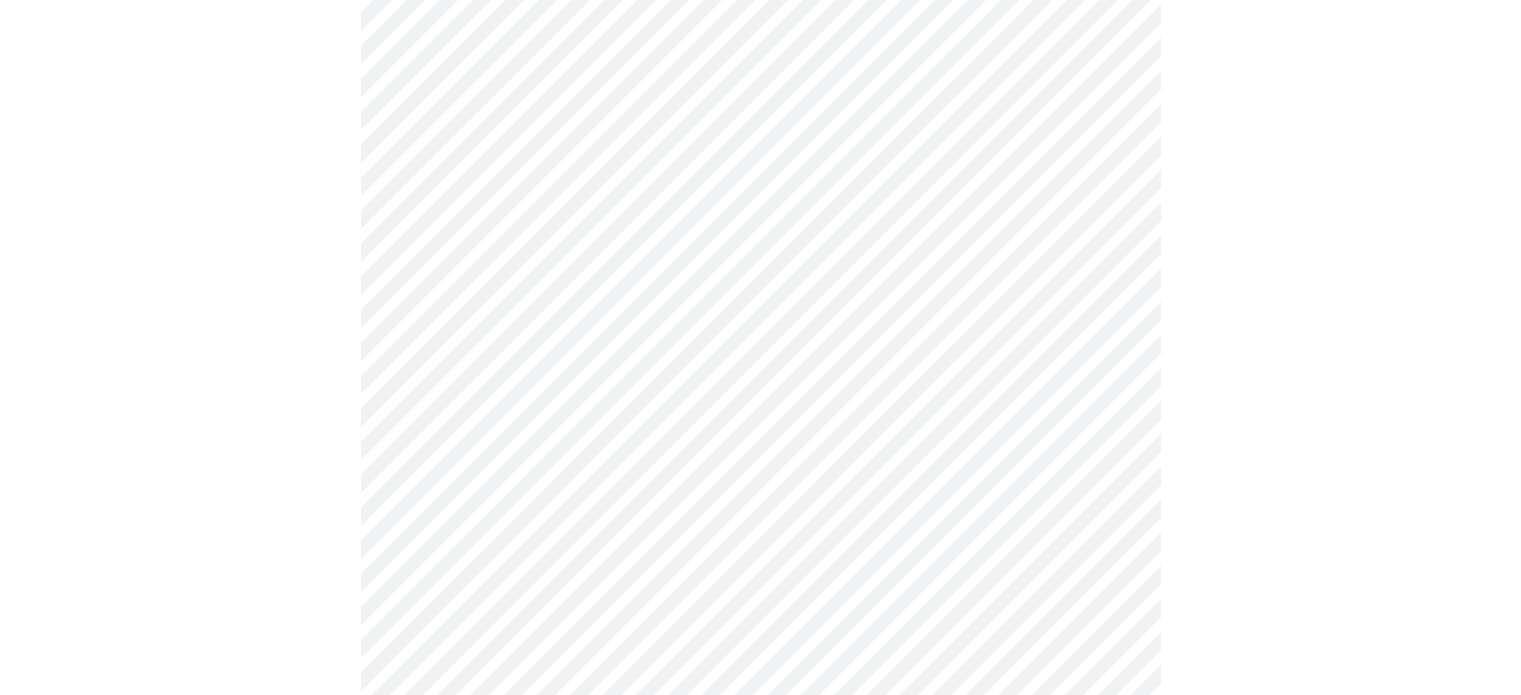 scroll, scrollTop: 842, scrollLeft: 0, axis: vertical 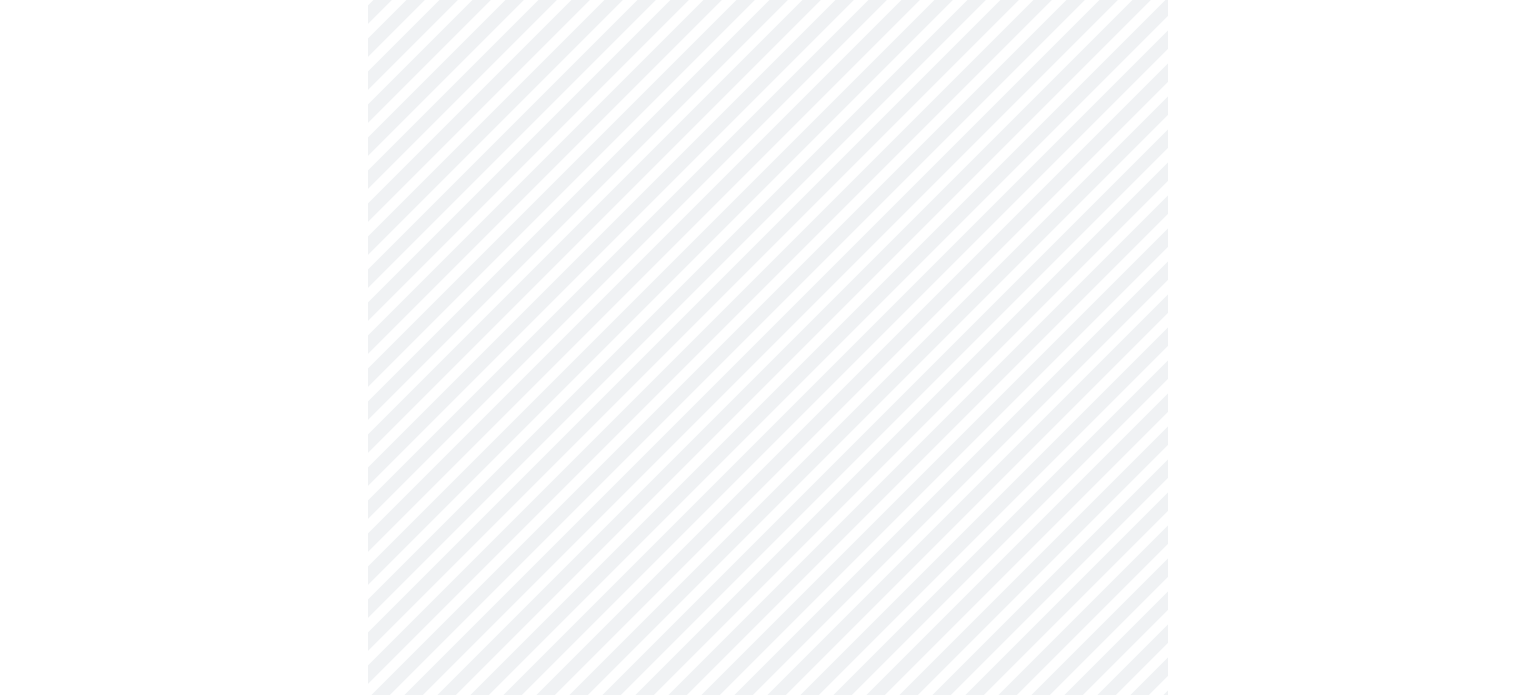 click on "MyMenopauseRx Appointments Messaging Labs 1 Uploads Medications Community Refer a Friend Hi [FIRST] [LAST]   Intake Questions for [DAY], [MONTH] [DAYNUM] [YEAR] @ [TIME]-[TIME] [TIMEZONE] 4  /  13 Settings Billing Invoices Log out" at bounding box center (768, 111) 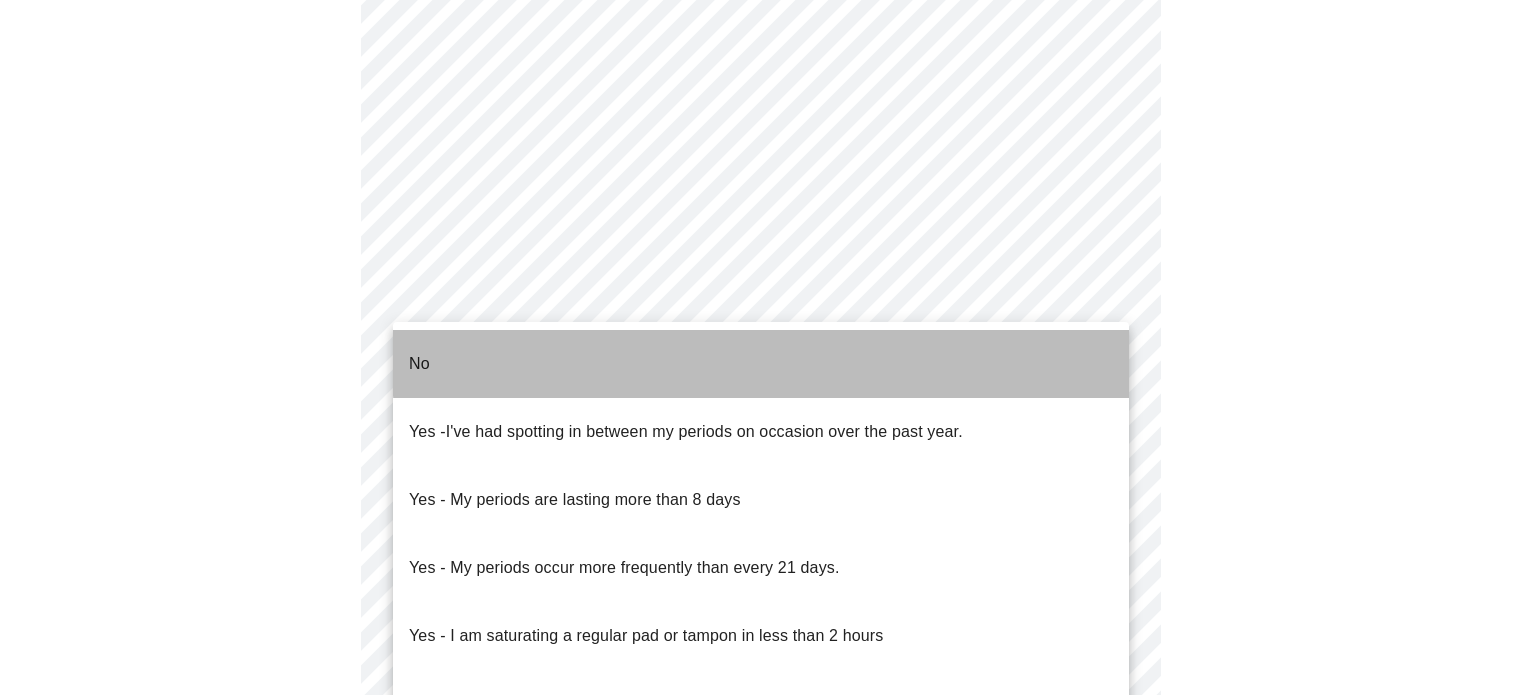 click on "No" at bounding box center [761, 364] 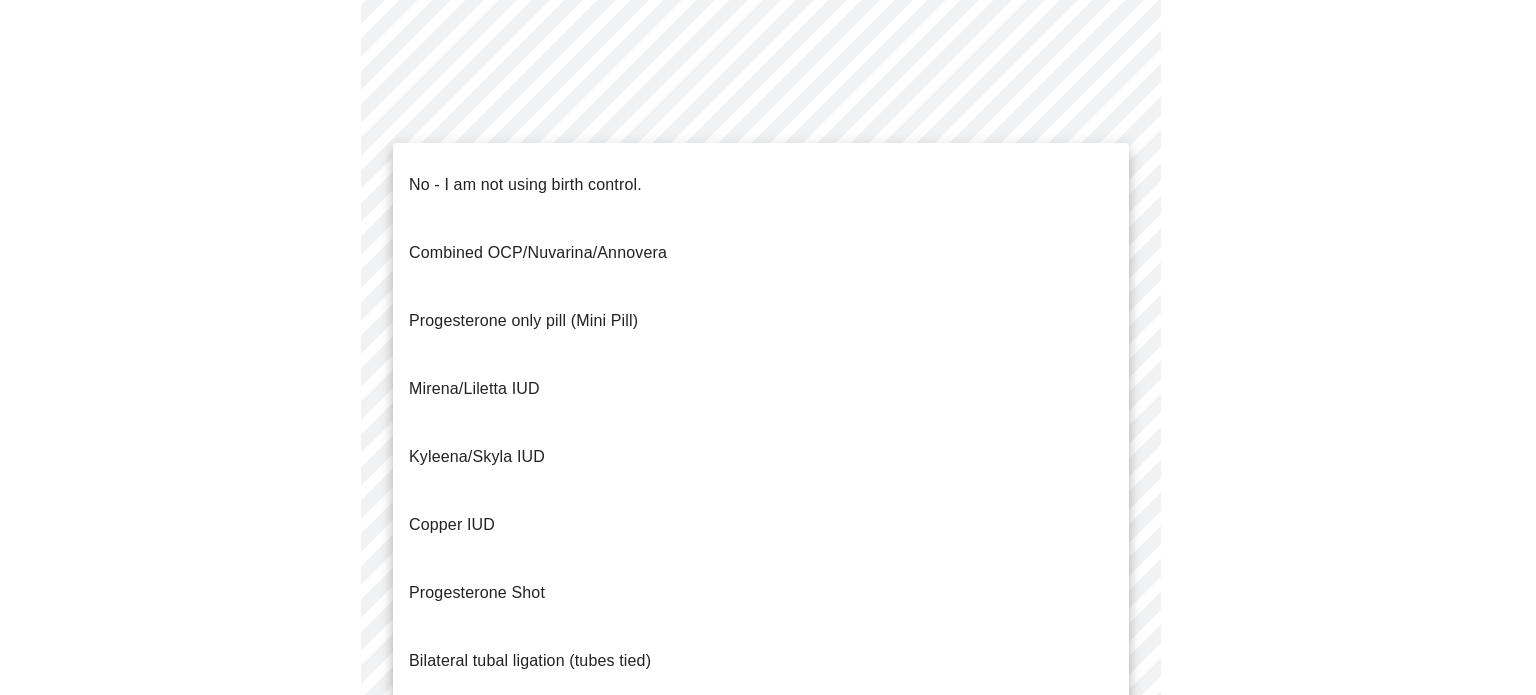 click on "MyMenopauseRx Appointments Messaging Labs 1 Uploads Medications Community Refer a Friend Hi [FIRST] [LAST]   Intake Questions for [DAY], [MONTH] [DAYNUM] [YEAR] @ [TIME]-[TIME] [TIMEZONE] 4  /  13 Settings Billing Invoices Log out No - I am not using birth control.
Combined OCP/Nuvarina/Annovera
Progesterone only pill (Mini Pill)
Mirena/Liletta IUD
Kyleena/Skyla IUD
Copper IUD
Progesterone Shot
Bilateral tubal ligation (tubes tied)
Parnter had vasectomy
Barrier method (condoms)" at bounding box center (768, 105) 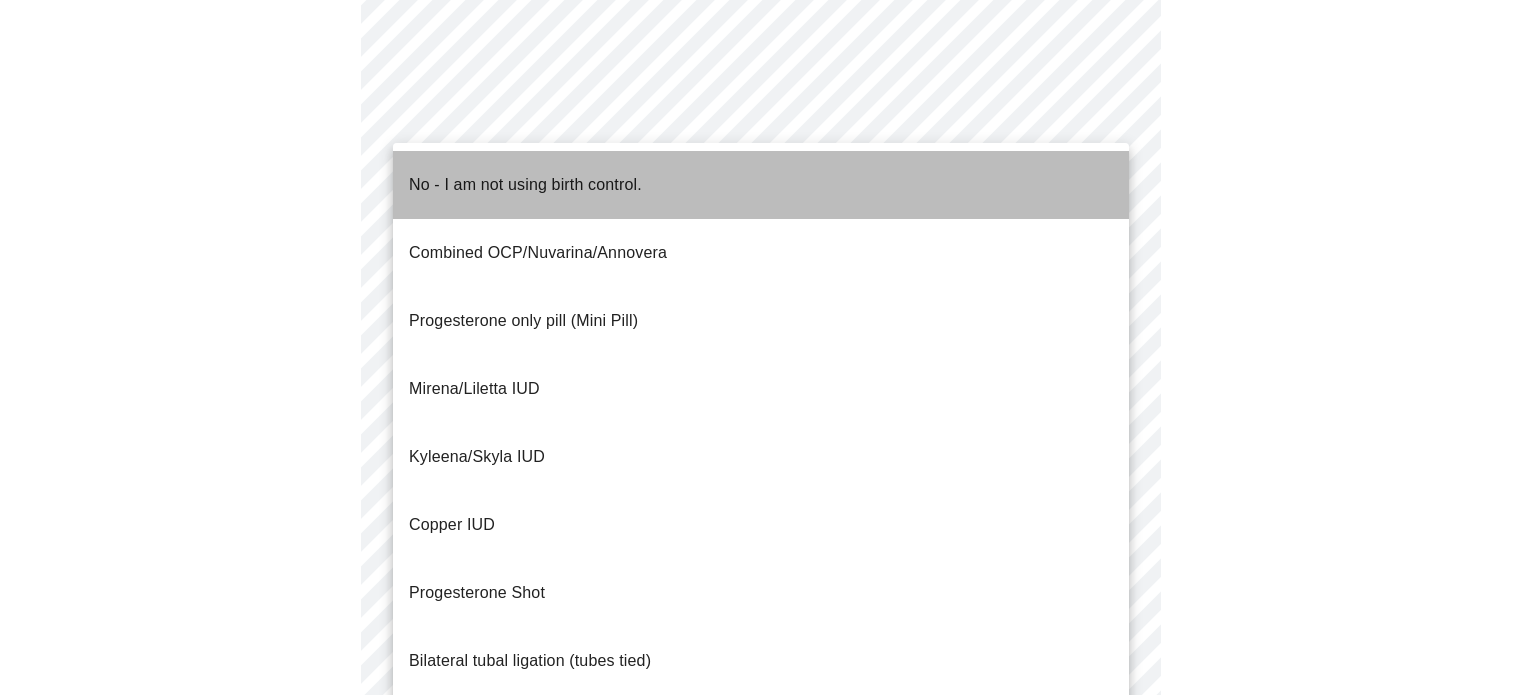 click on "No - I am not using birth control." at bounding box center [761, 185] 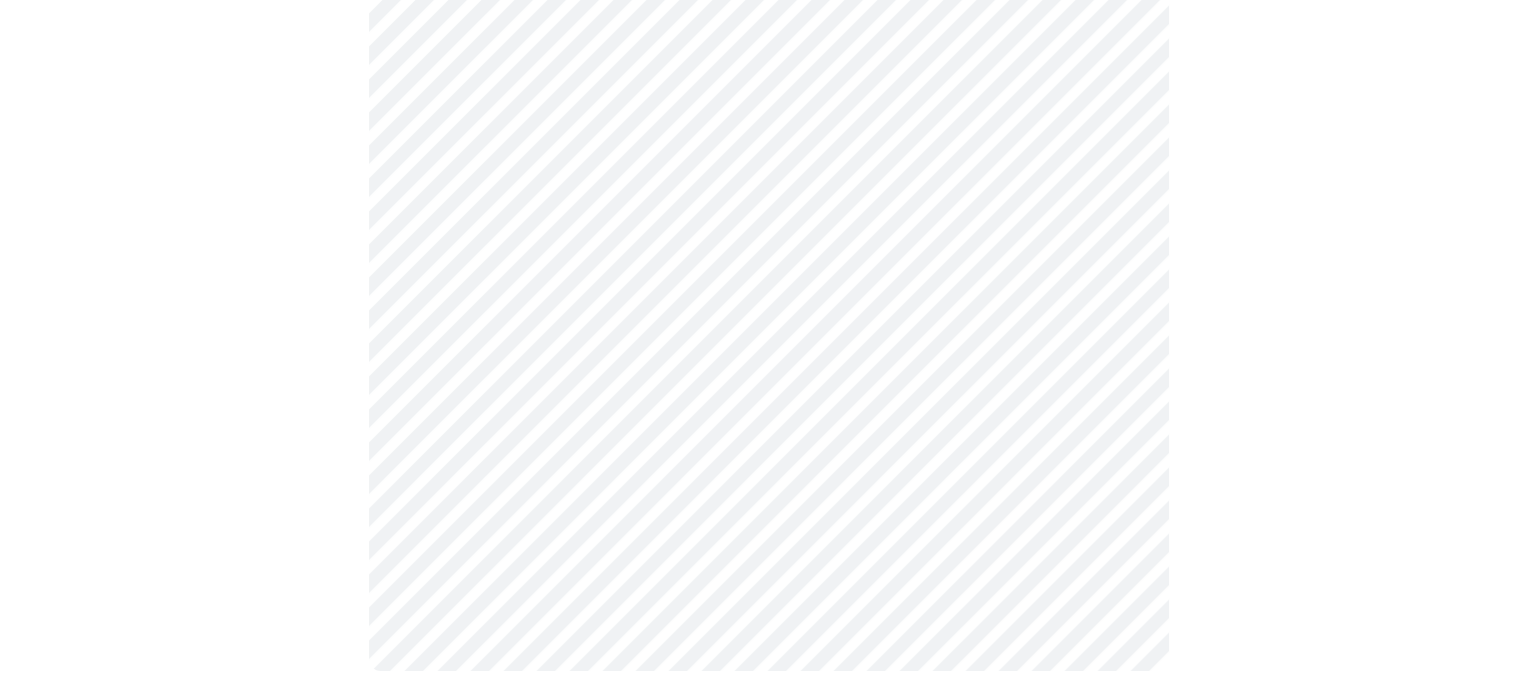 scroll, scrollTop: 1172, scrollLeft: 0, axis: vertical 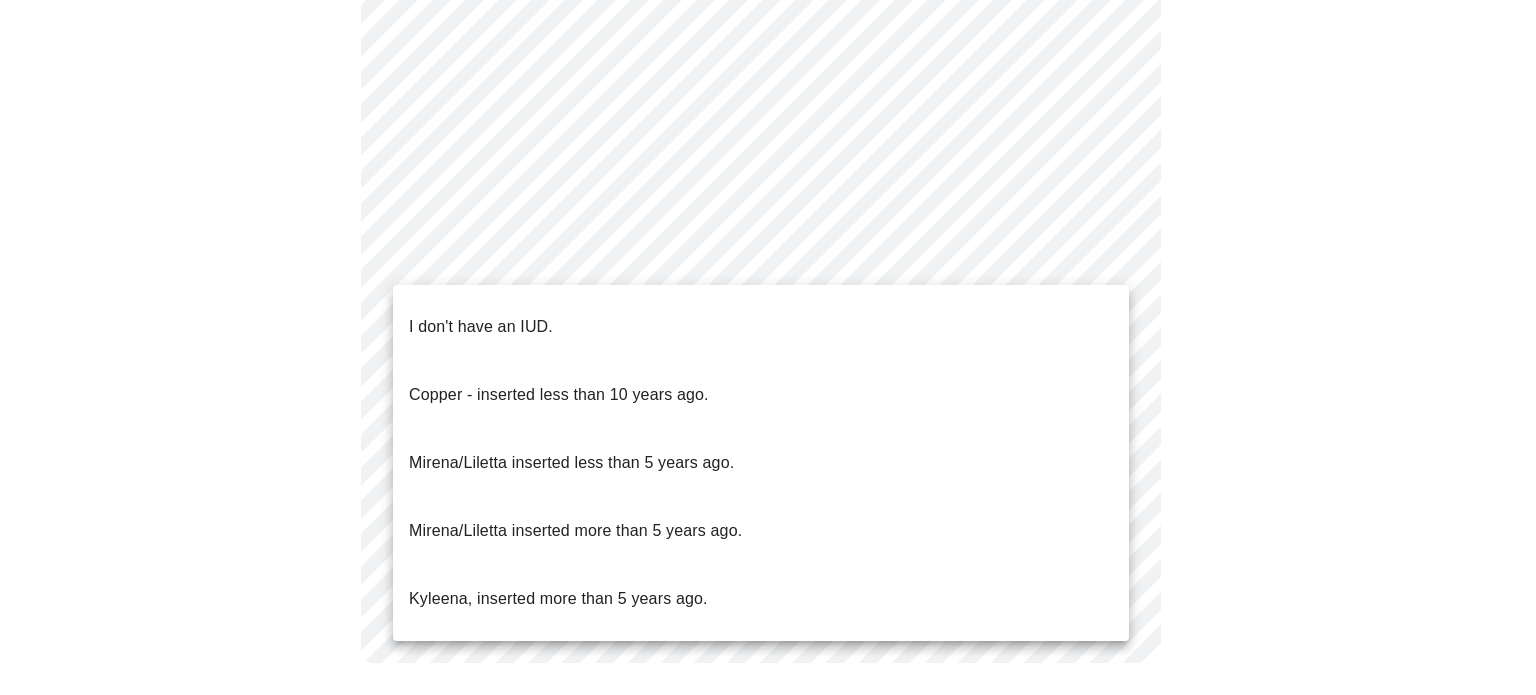 click on "MyMenopauseRx Appointments Messaging Labs 1 Uploads Medications Community Refer a Friend Hi [FIRST] [LAST]   Intake Questions for [DAY], [MONTH] [DAYNUM] [YEAR] @ [TIME]-[TIME] [TIMEZONE] 4  /  13 Settings Billing Invoices Log out I don't have an IUD.
Copper - inserted less than 10 years ago.
Mirena/Liletta inserted less than 5 years ago.
Mirena/Liletta inserted more than 5 years ago.
Kyleena, inserted more than 5 years ago." at bounding box center (768, -231) 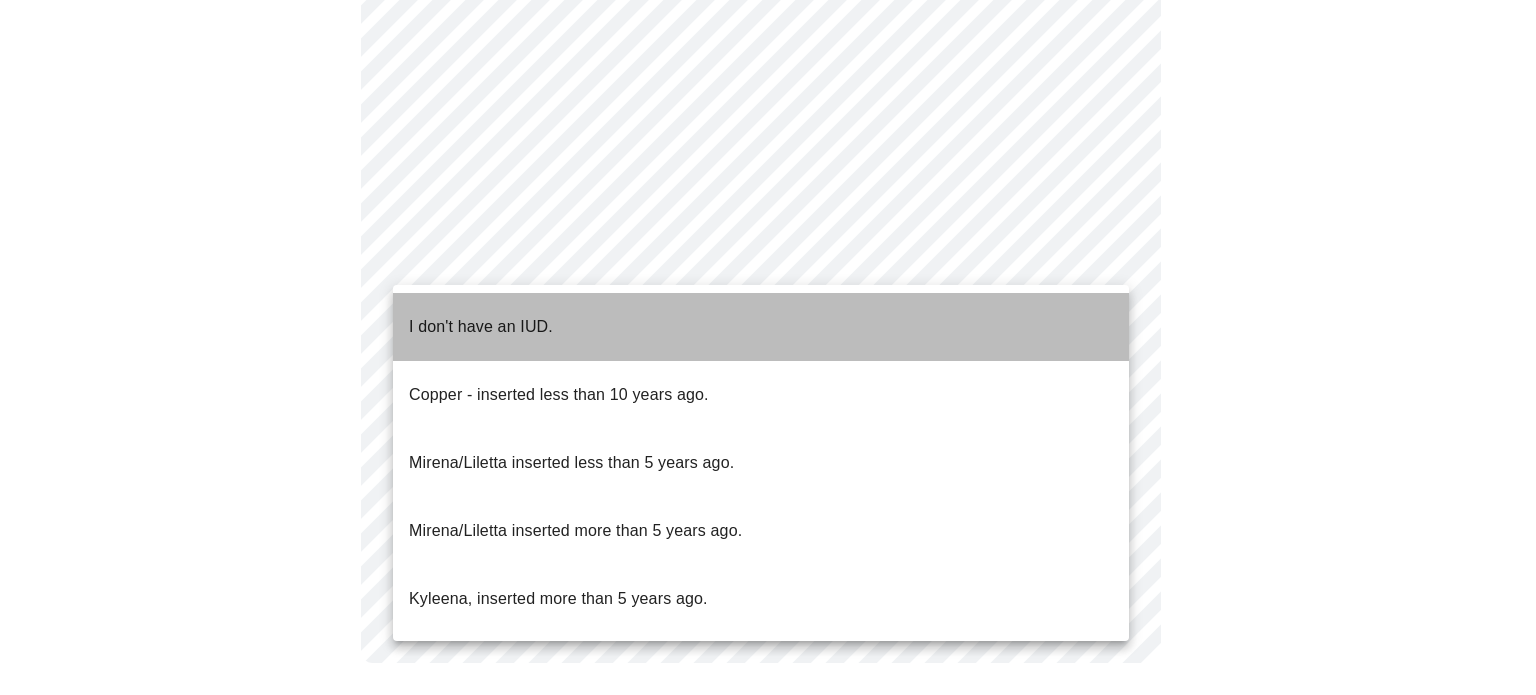 click on "I don't have an IUD." at bounding box center (761, 327) 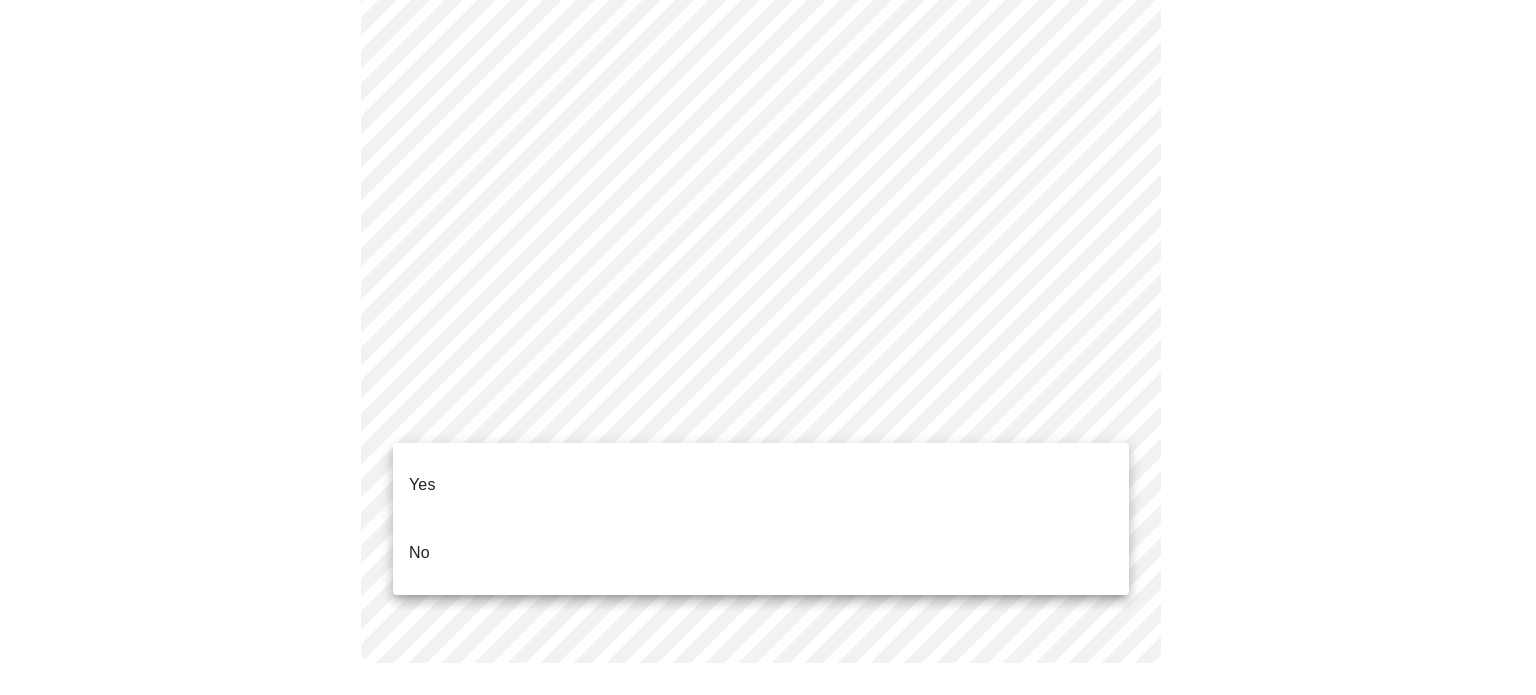click on "MyMenopauseRx Appointments Messaging Labs 1 Uploads Medications Community Refer a Friend Hi [FIRST] [LAST]   Intake Questions for [DAY], [MONTH] [DAYNUM] [YEAR] @ [TIME]-[TIME] [TIMEZONE] 4  /  13 Settings Billing Invoices Log out Yes
No" at bounding box center (768, -225) 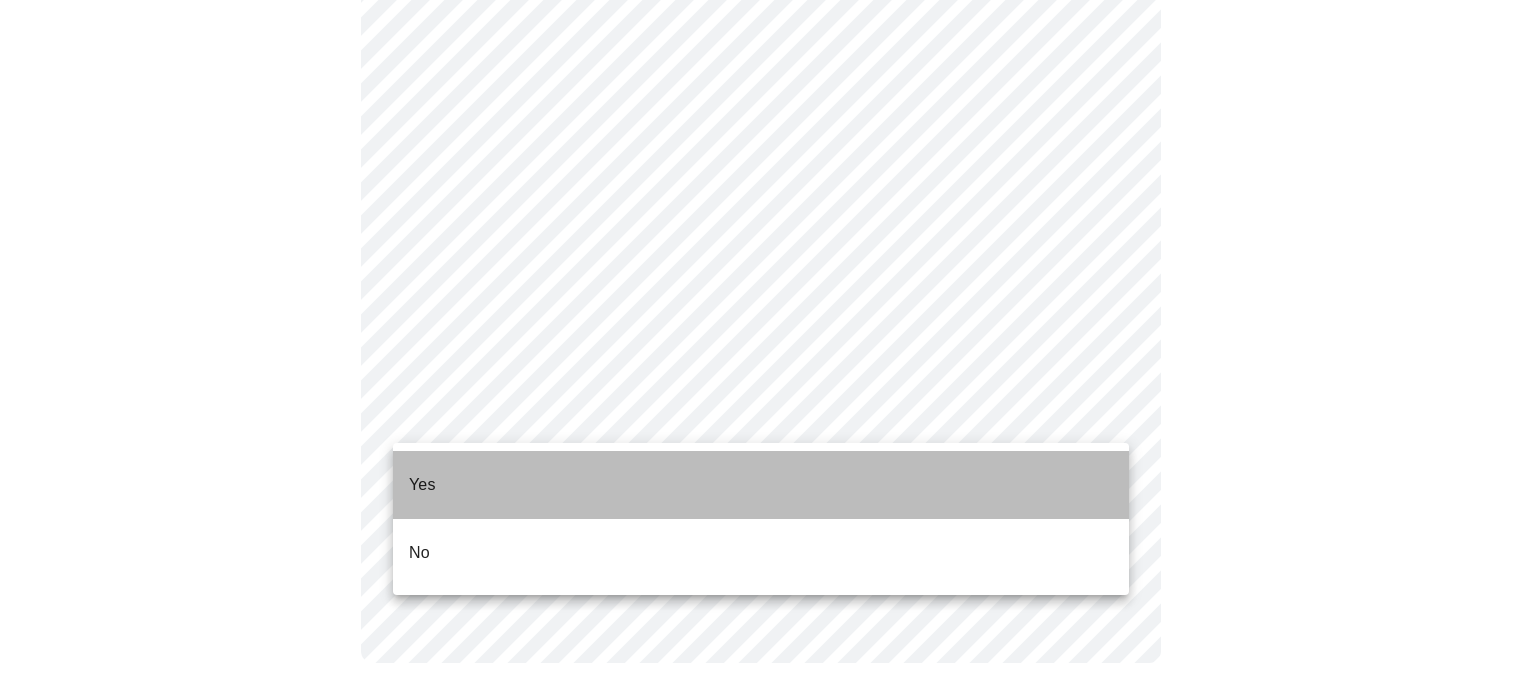 click on "Yes" at bounding box center (761, 485) 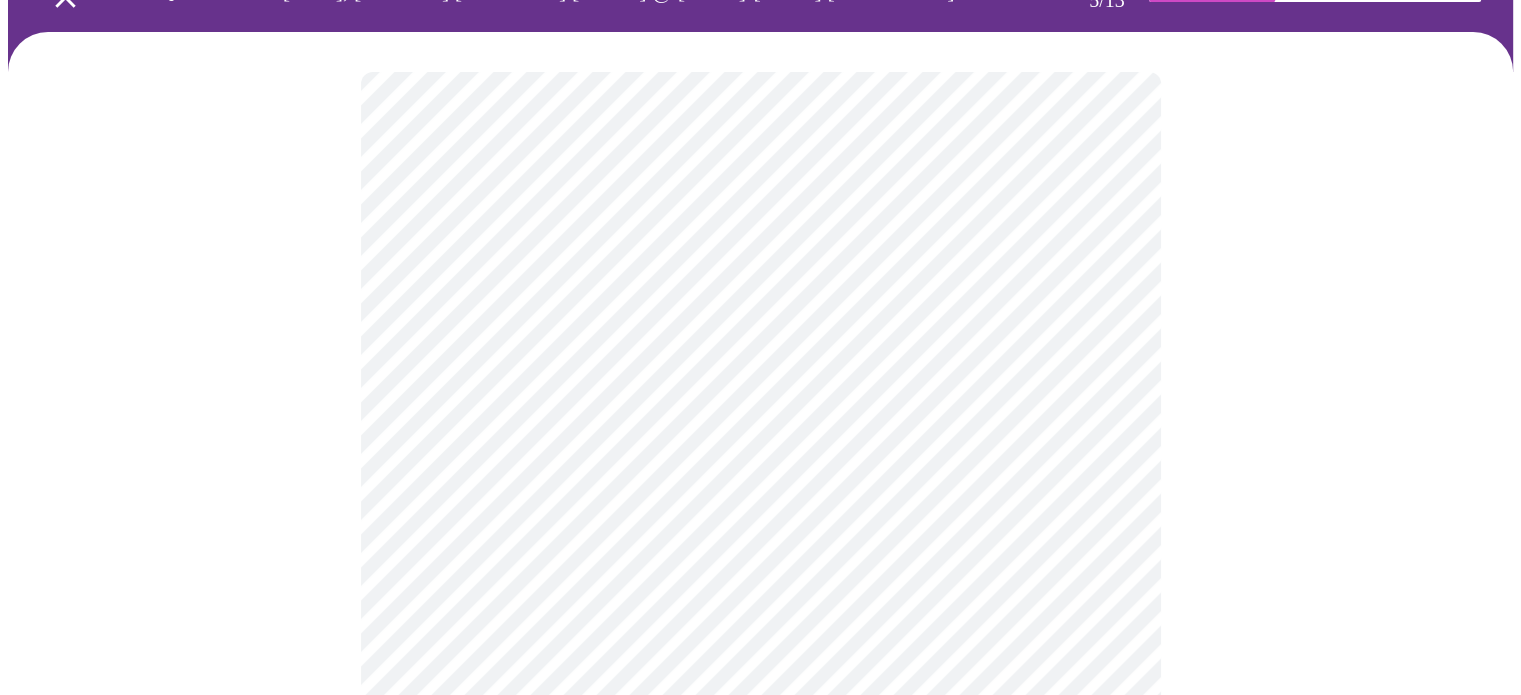 scroll, scrollTop: 152, scrollLeft: 0, axis: vertical 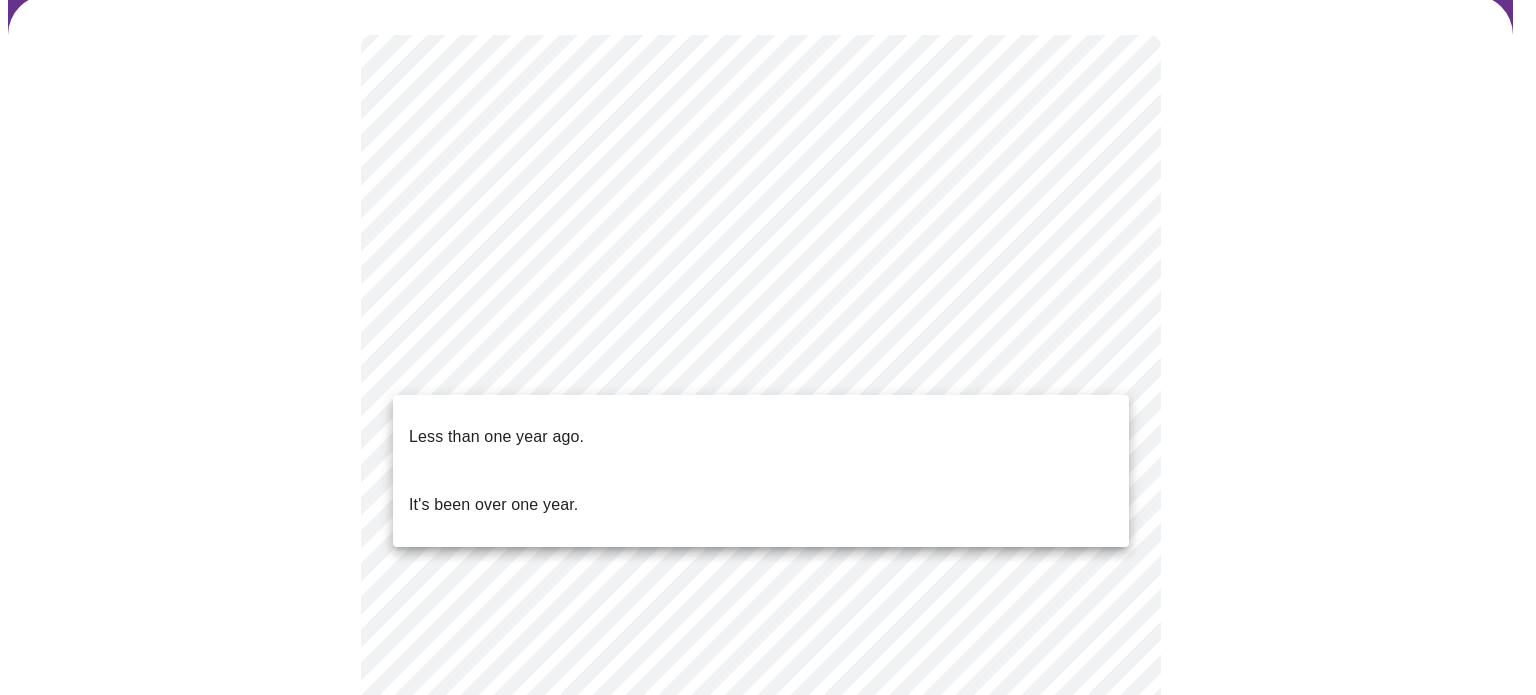 click on "MyMenopauseRx Appointments Messaging Labs 1 Uploads Medications Community Refer a Friend Hi [FIRST] [LAST]   Intake Questions for [DAY], [MONTH] [DAYNUM] [YEAR] @ [TIME]-[TIME] [TIMEZONE] 5  /  13 Settings Billing Invoices Log out Less than one year ago.
It's been over one year." at bounding box center [768, 551] 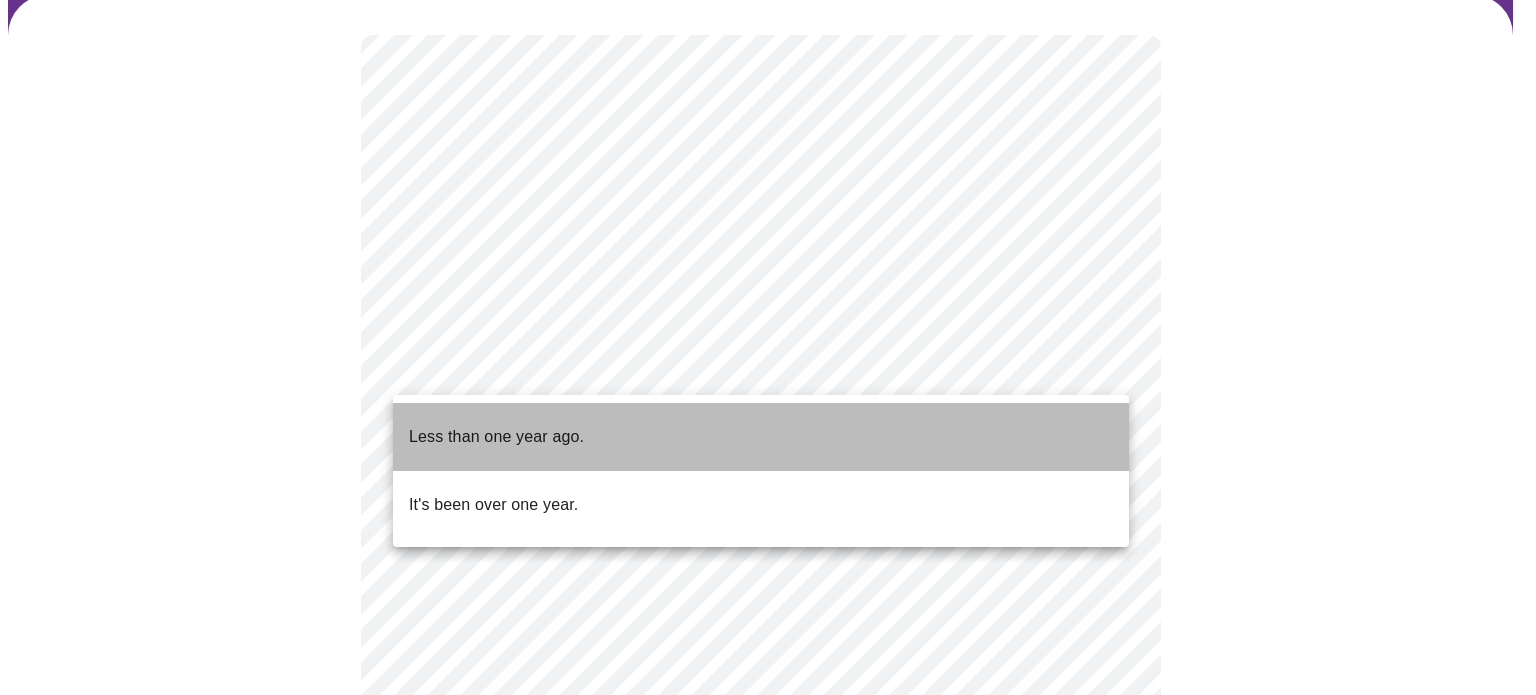 click on "Less than one year ago." at bounding box center (761, 437) 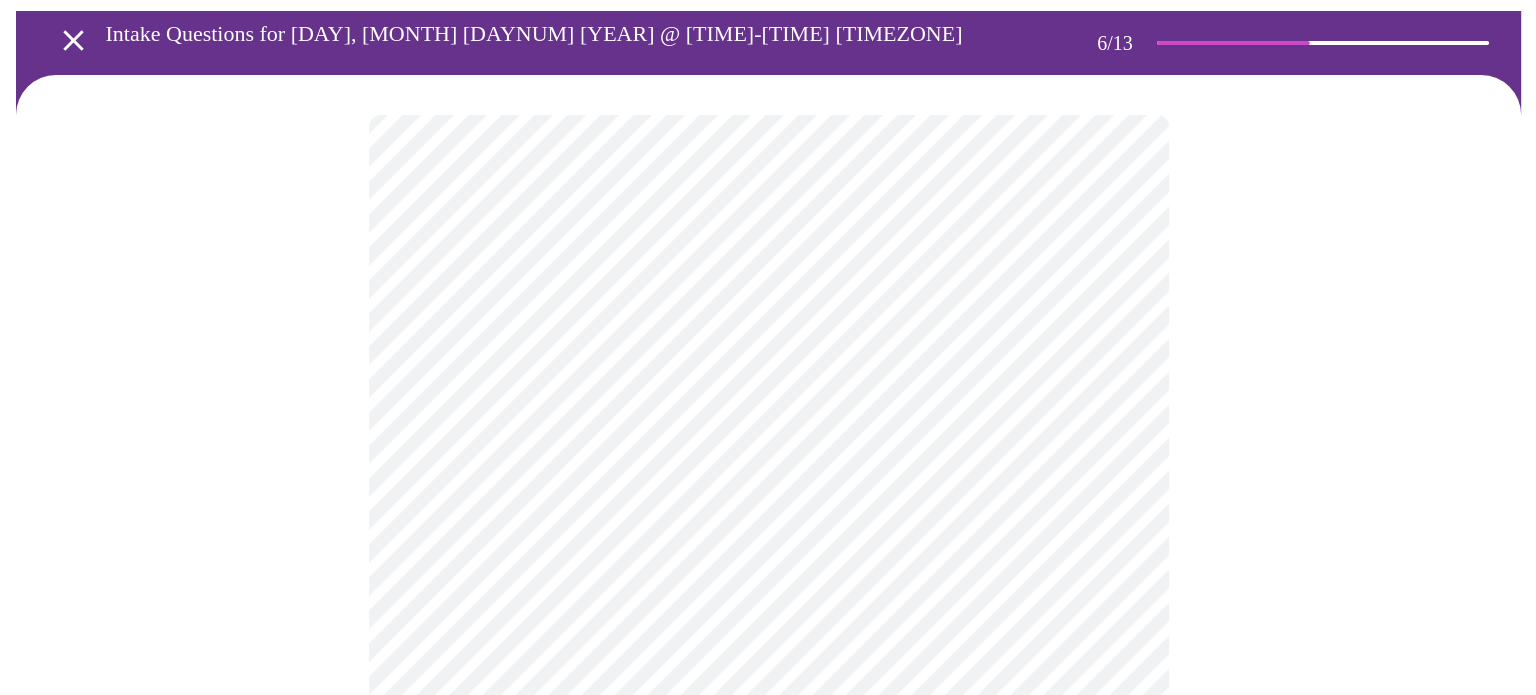 scroll, scrollTop: 72, scrollLeft: 0, axis: vertical 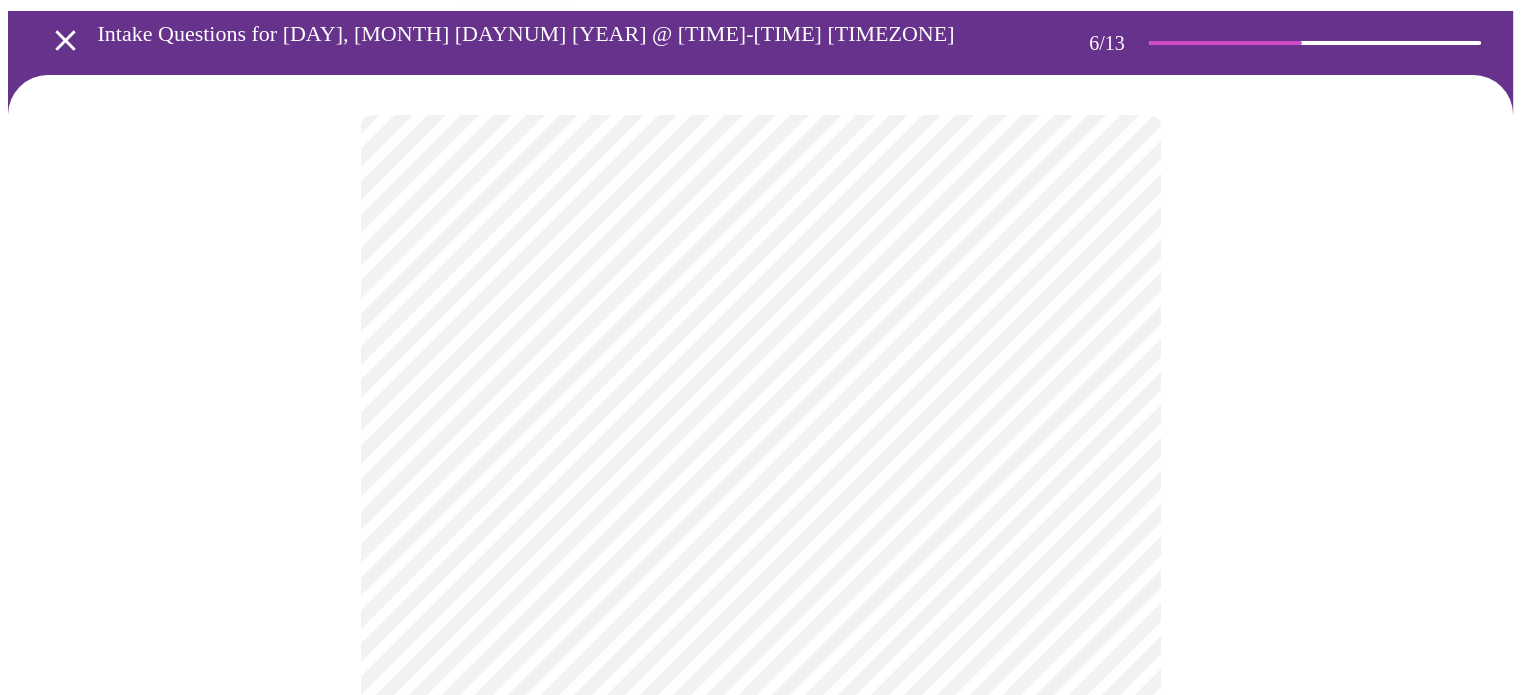 drag, startPoint x: 1190, startPoint y: 410, endPoint x: 1291, endPoint y: 183, distance: 248.45523 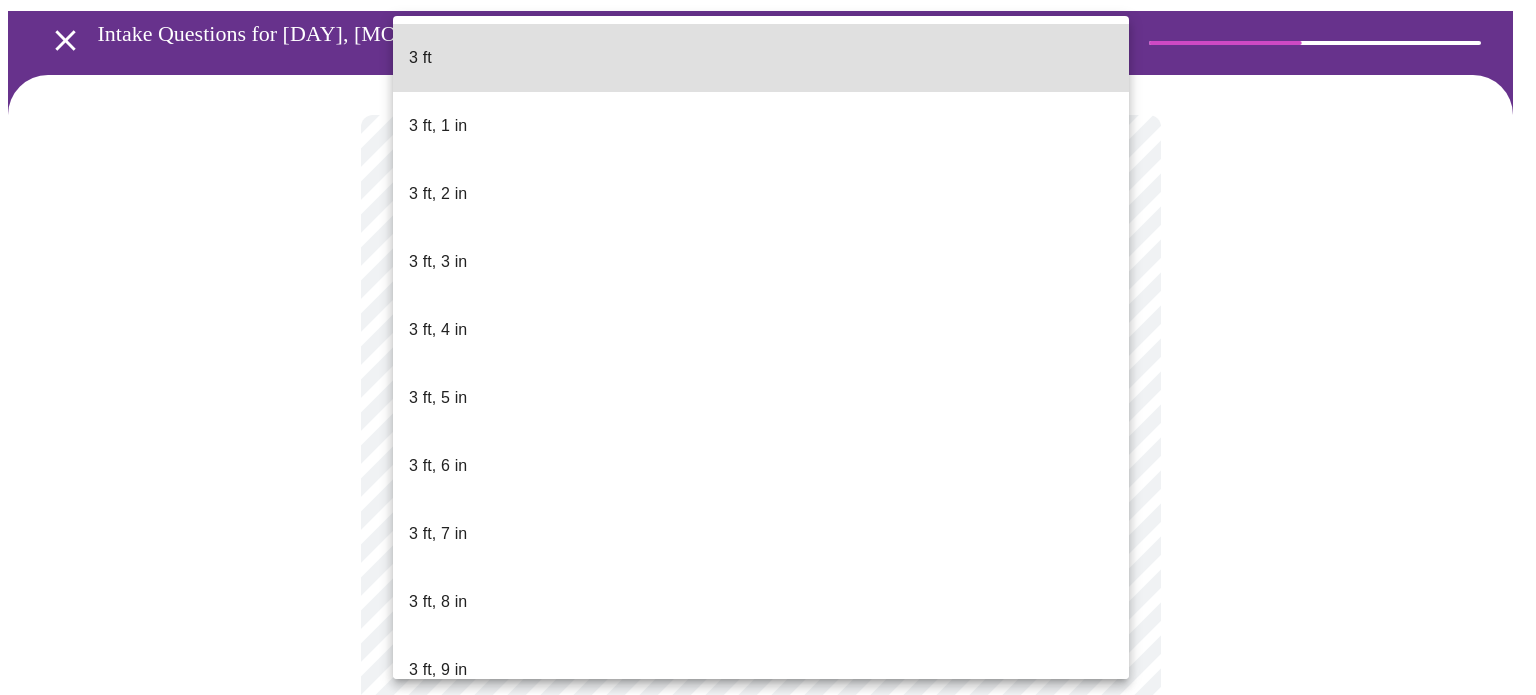 click on "MyMenopauseRx Appointments Messaging Labs 1 Uploads Medications Community Refer a Friend Hi [FIRST] [LAST]   Intake Questions for [DAY], [MONTH] [DAYNUM] [YEAR] @ [TIME]-[TIME] [TIMEZONE] 6  /  13 Settings Billing Invoices Log out 3 ft
3 ft, 1 in
3 ft, 2 in
3 ft, 3 in
3 ft, 4 in
3 ft, 5 in
3 ft, 6 in
3 ft, 7 in
3 ft, 8 in
3 ft, 9 in
3 ft, 10 in
3 ft, 11 in
4 ft
4 ft, 1 in
4 ft, 2 in
4 ft, 3 in
4 ft, 4 in
4 ft, 5 in
4 ft, 6 in
4 ft, 7 in
4 ft, 8 in
4 ft, 9 in
4 ft, 10 in
4 ft, 11 in
5 ft
5 ft, 1 in
5 ft, 2 in
5 ft, 3 in
5 ft, 4 in
5 ft, 5 in
5 ft, 6 in
5 ft, 7 in
5 ft, 8 in
5 ft, 9 in
5 ft, 10 in
5 ft, 11 in
6 ft
6 ft, 1 in
6 ft, 2 in
6 ft, 3 in
6 ft, 4 in
6 ft, 5 in
6 ft, 6 in
6 ft, 7 in
6 ft, 8 in
6 ft, 9 in
6 ft, 10 in
6 ft, 11 in
7 ft" at bounding box center (768, 469) 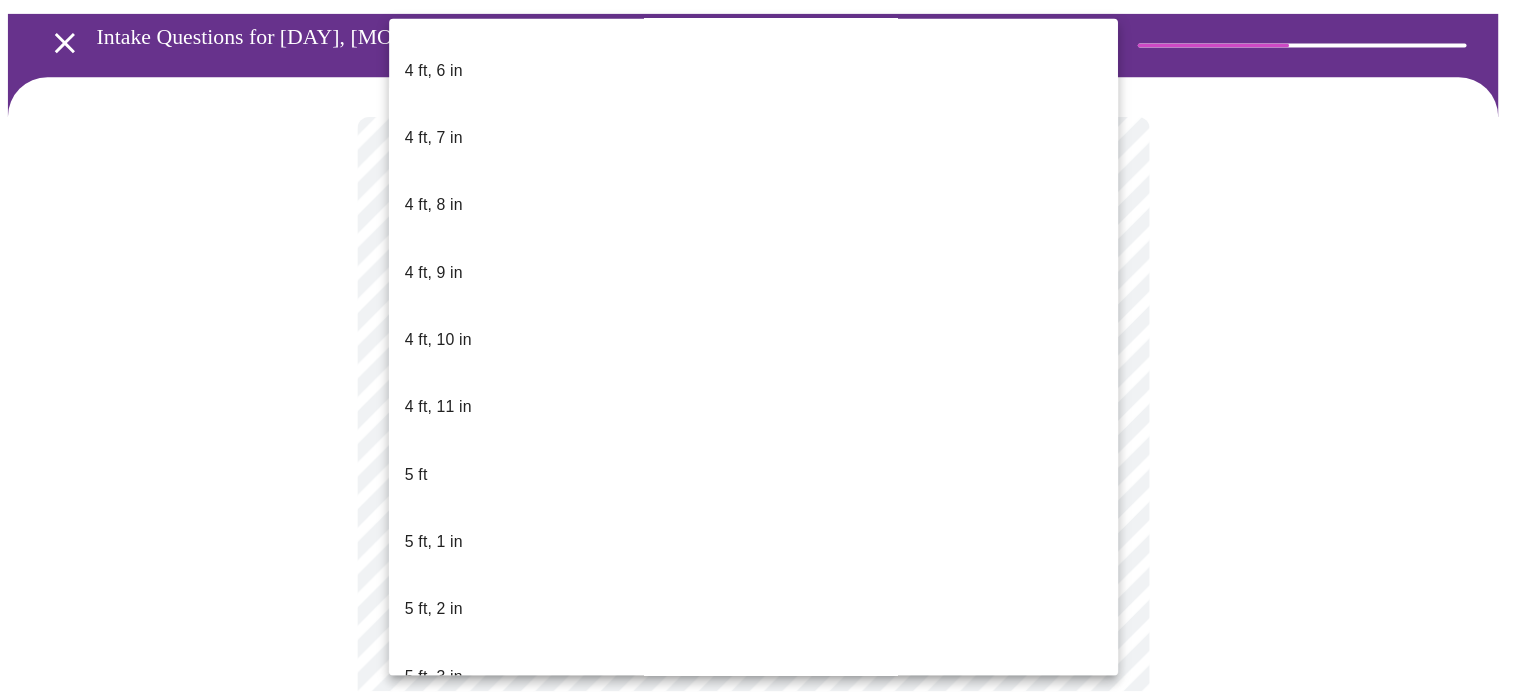 scroll, scrollTop: 1215, scrollLeft: 0, axis: vertical 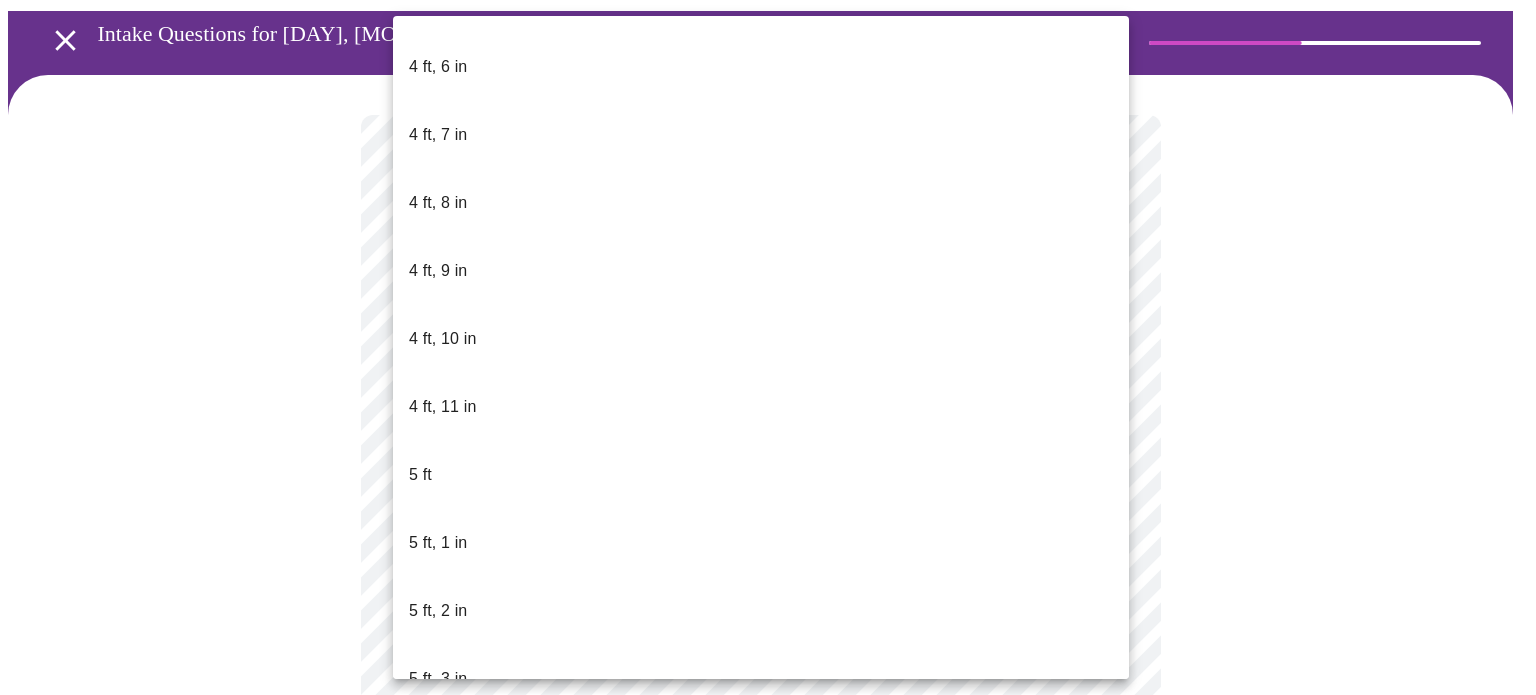 click on "5 ft, 7 in" at bounding box center (761, 951) 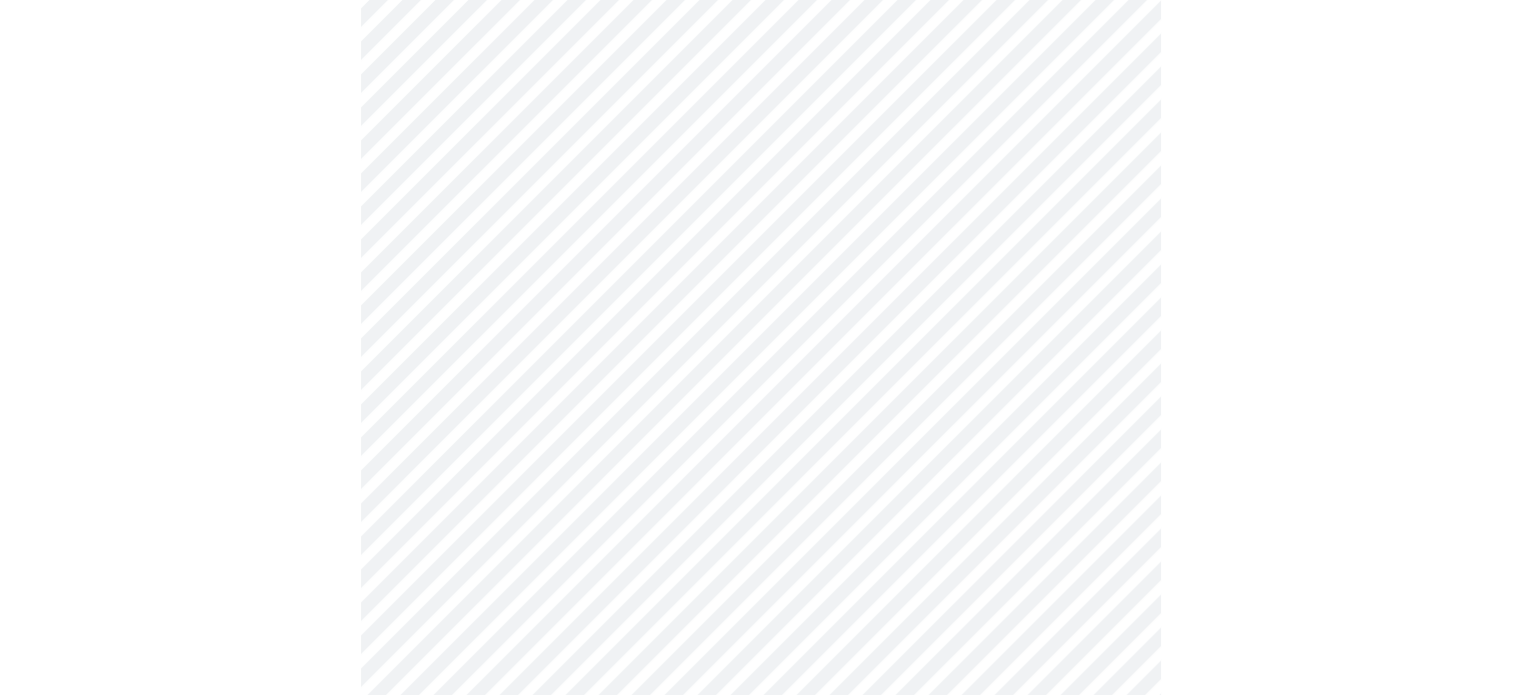 scroll, scrollTop: 5124, scrollLeft: 0, axis: vertical 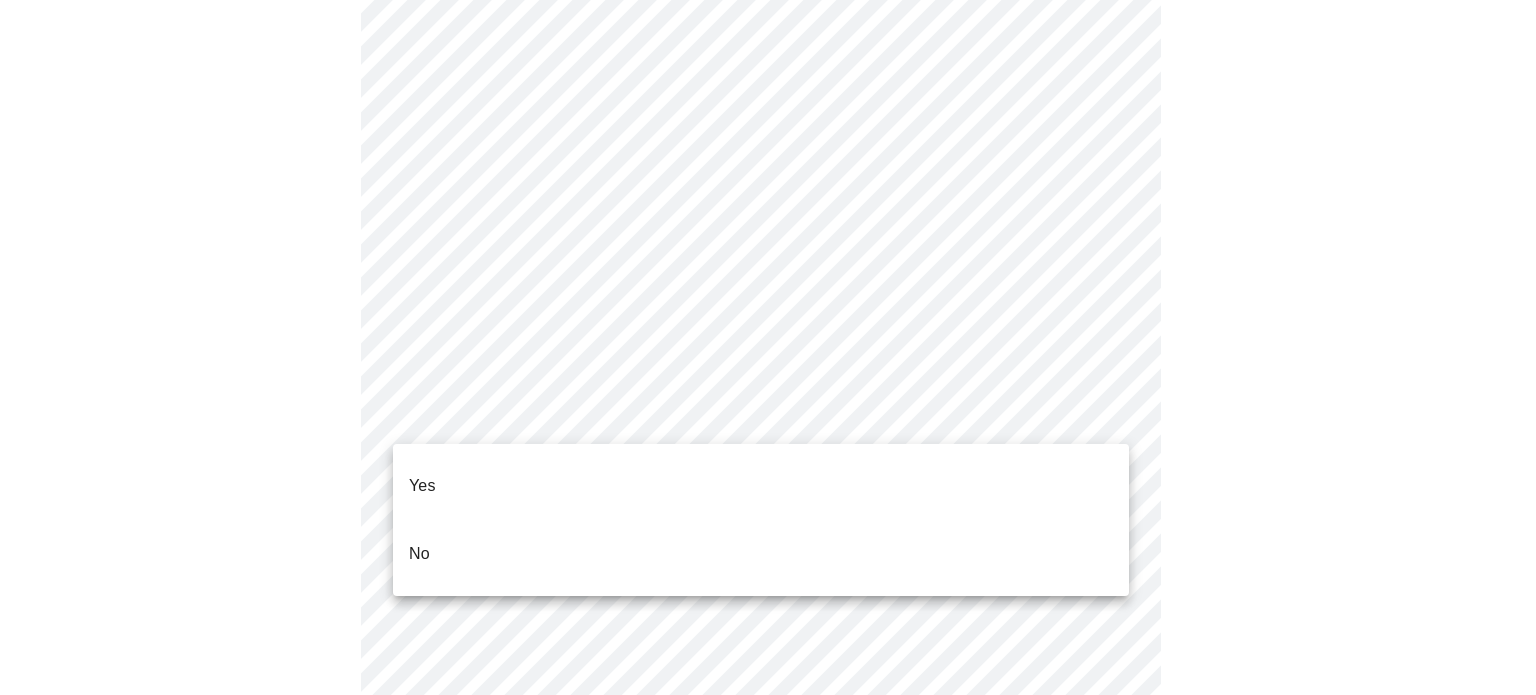 click on "MyMenopauseRx Appointments Messaging Labs 1 Uploads Medications Community Refer a Friend Hi [FIRST] [LAST]   Intake Questions for [DAY], [MONTH] [DAYNUM] [YEAR] @ [TIME]-[TIME] [TIMEZONE] 7  /  13 Settings Billing Invoices Log out Yes
No" at bounding box center [768, -1938] 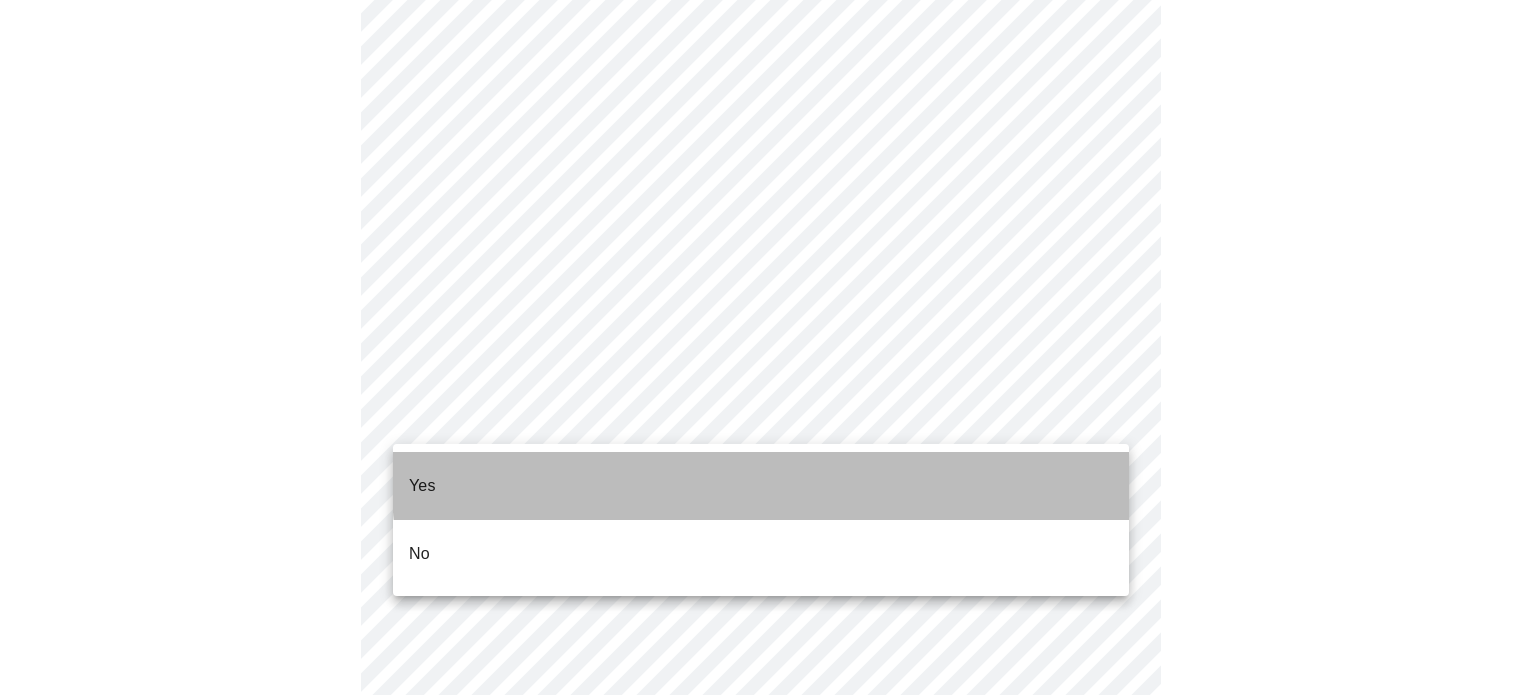 click on "Yes" at bounding box center (761, 486) 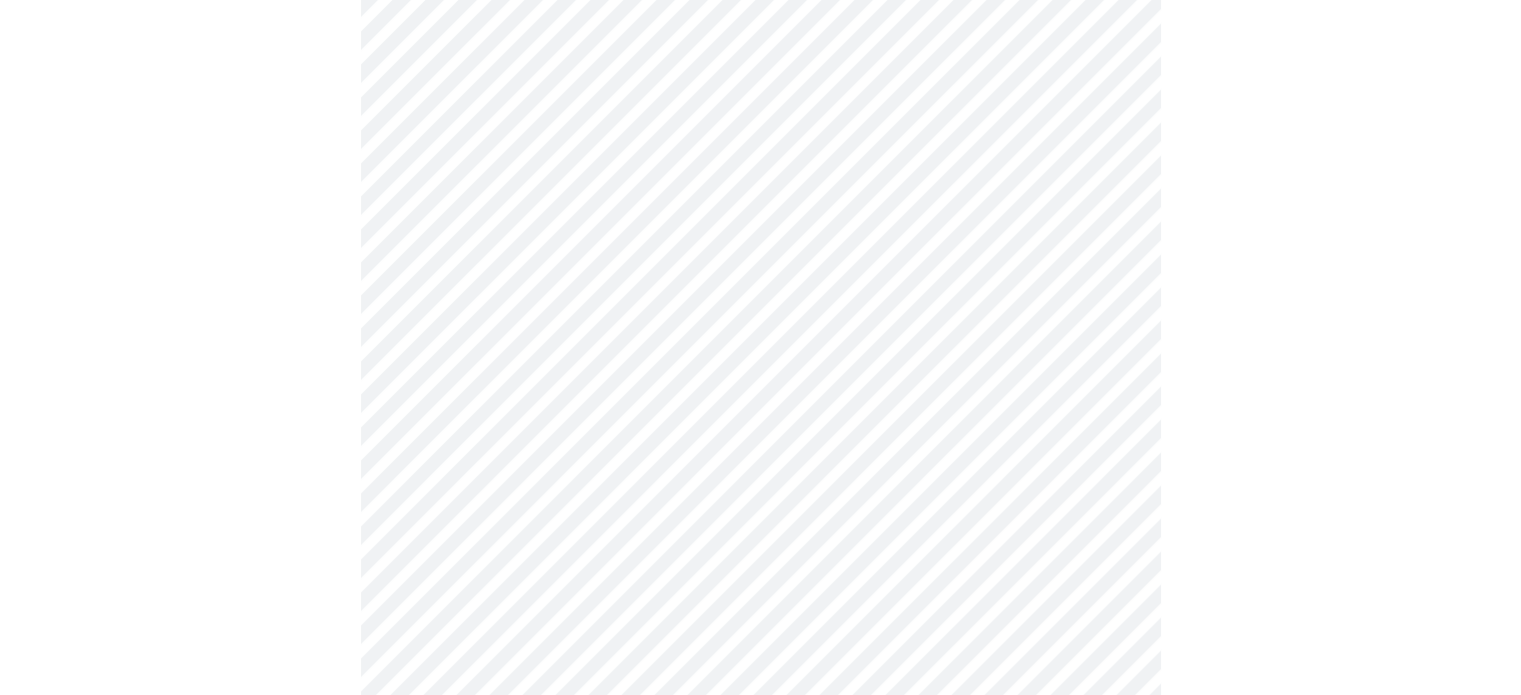 scroll, scrollTop: 1743, scrollLeft: 0, axis: vertical 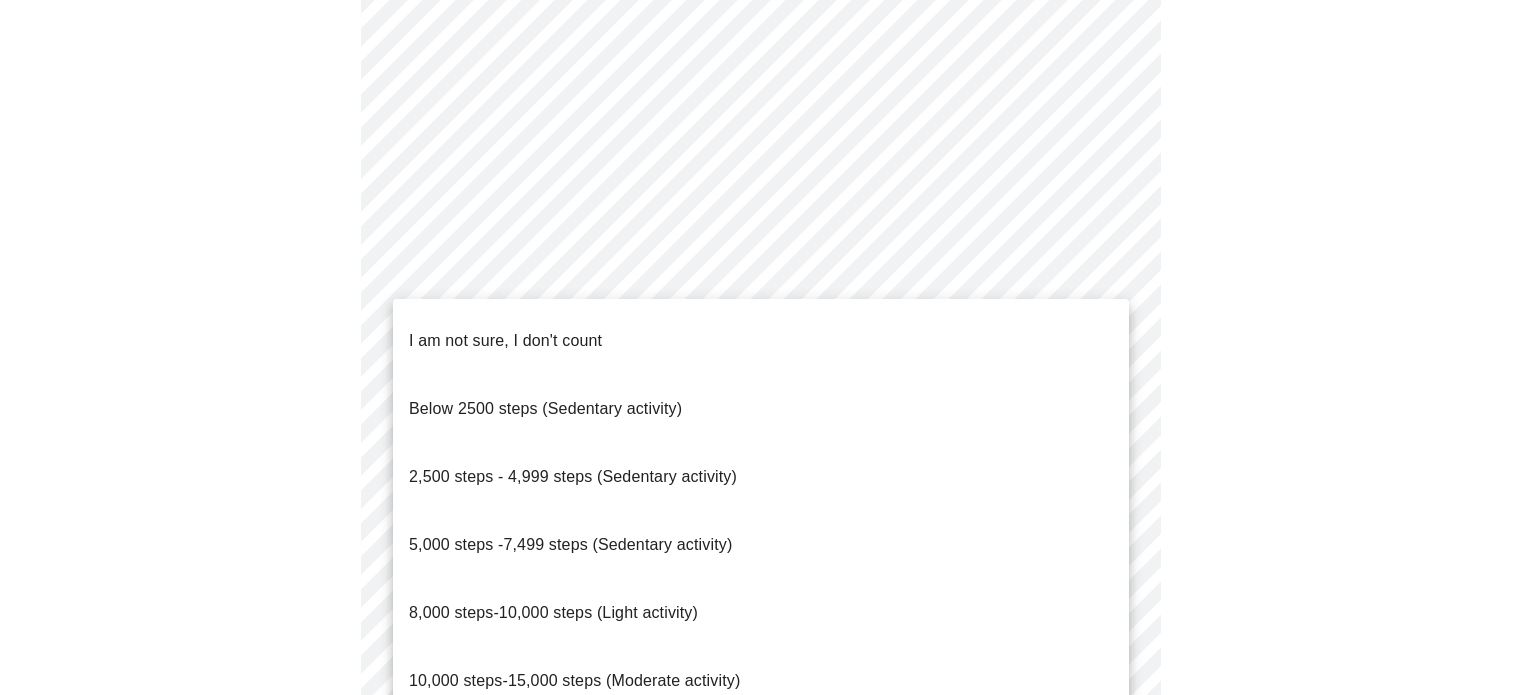 click on "MyMenopauseRx Appointments Messaging Labs 1 Uploads Medications Community Refer a Friend Hi [FIRST] [LAST]   Intake Questions for [DAY], [MONTH] [DAYNUM] [YEAR] @ [TIME]-[TIME] [TIMEZONE] 10  /  13 Settings Billing Invoices Log out I am not sure, I don't count
Below 2500 steps (Sedentary activity)
2,500 steps - 4,999 steps (Sedentary activity)
5,000 steps -7,499 steps (Sedentary activity)
8,000 steps-10,000 steps (Light activity)
10,000 steps-15,000 steps (Moderate activity)
15,000 steps-20,000 steps per day (Heavy Activity)" at bounding box center [768, -427] 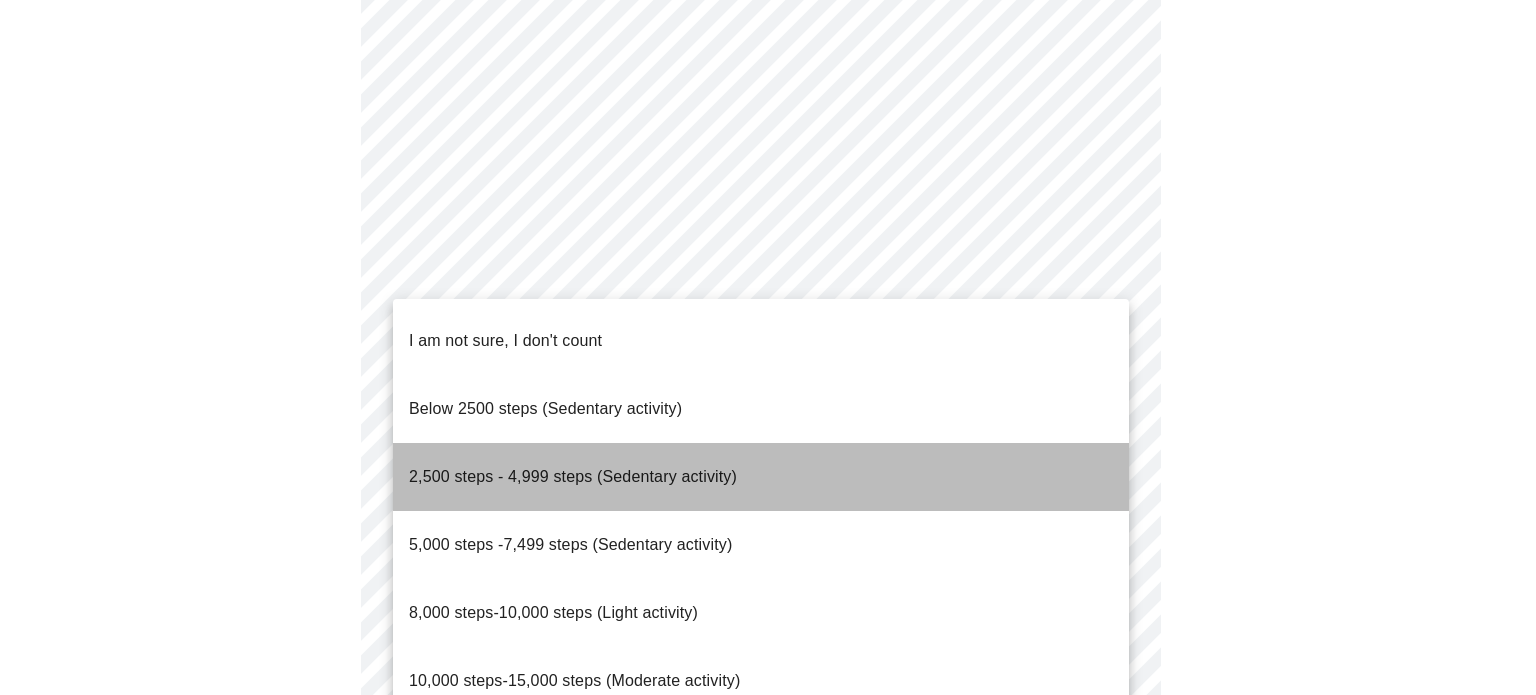 click on "2,500 steps - 4,999 steps (Sedentary activity)" at bounding box center (761, 477) 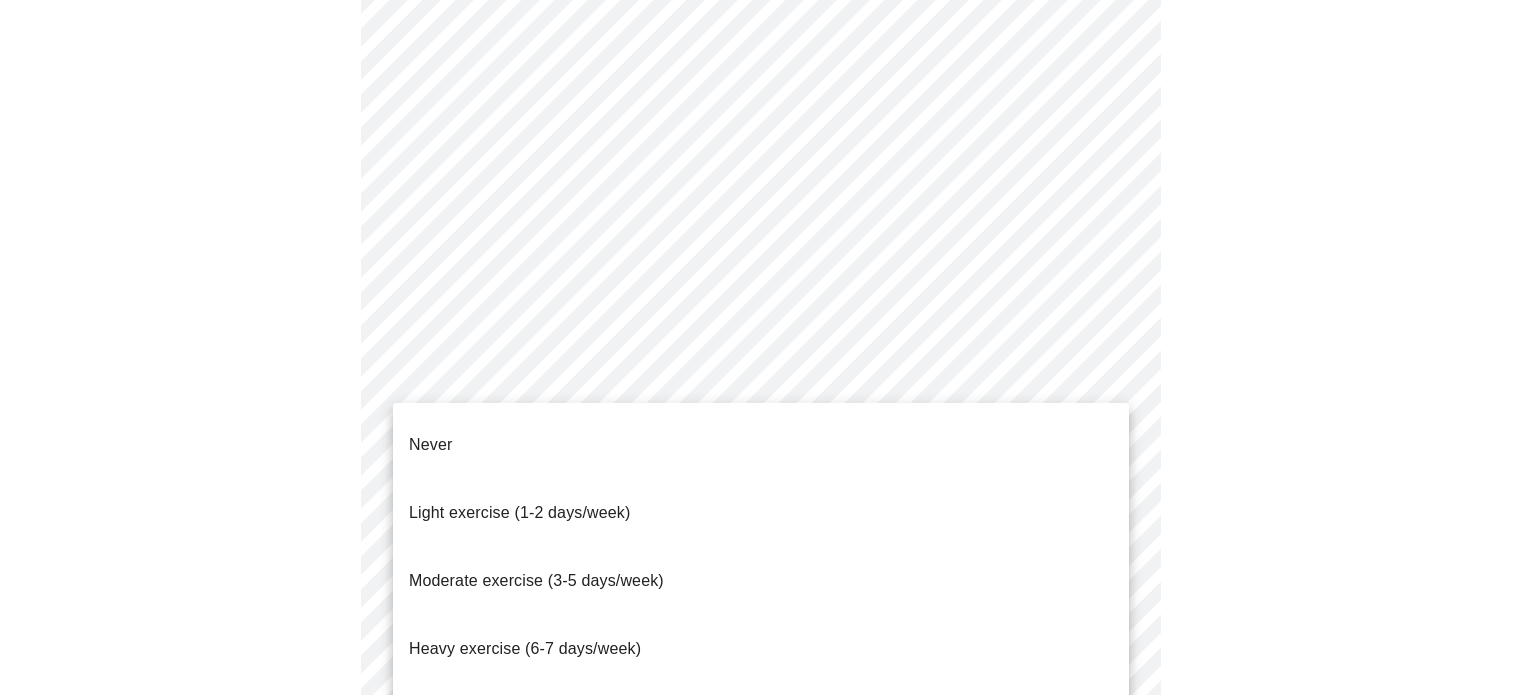 click on "MyMenopauseRx Appointments Messaging Labs 1 Uploads Medications Community Refer a Friend Hi [FIRST] [LAST]   Intake Questions for [DAY], [MONTH] [DAYNUM] [YEAR] @ [TIME]-[TIME] [TIMEZONE] 10  /  13 Settings Billing Invoices Log out Never
Light exercise (1-2 days/week)
Moderate exercise (3-5 days/week)
Heavy exercise (6-7 days/week)
Athlete (2x/day)" at bounding box center [768, -433] 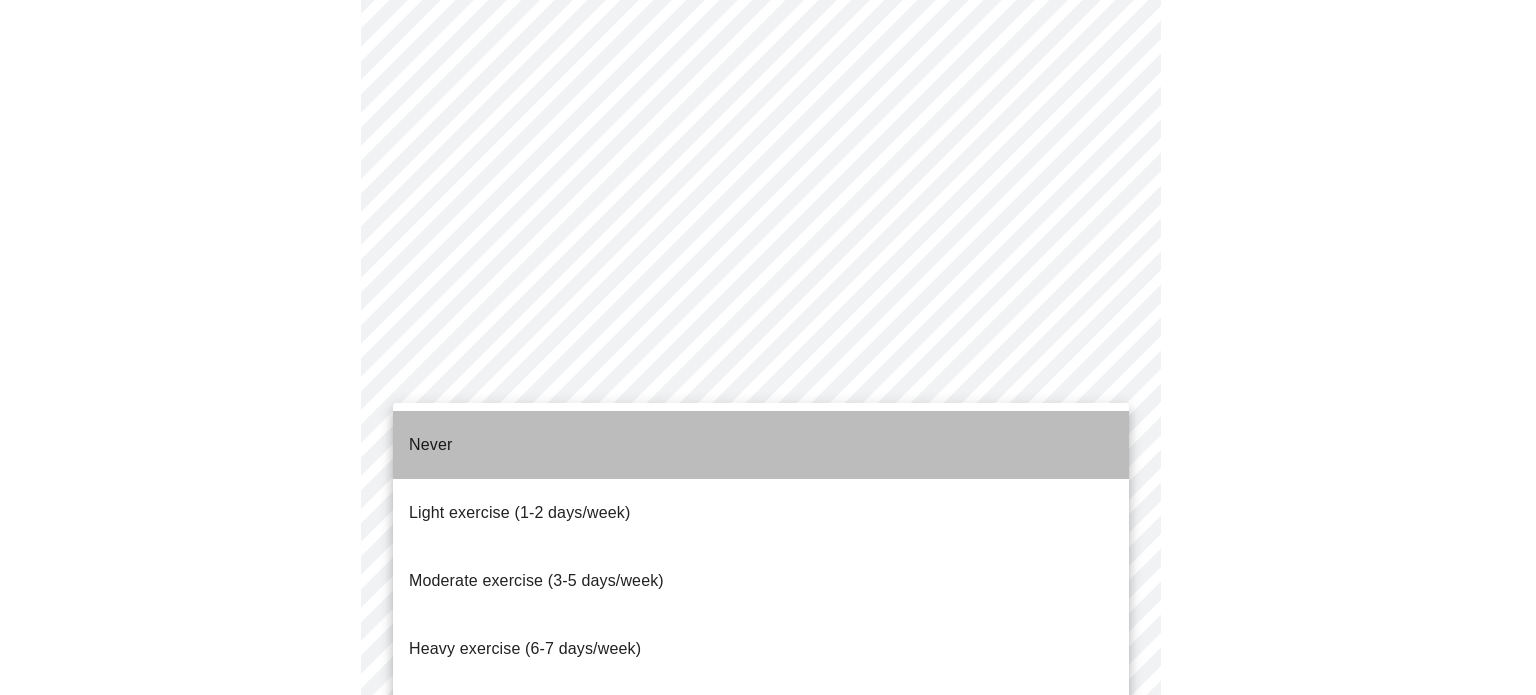 click on "Never" at bounding box center [761, 445] 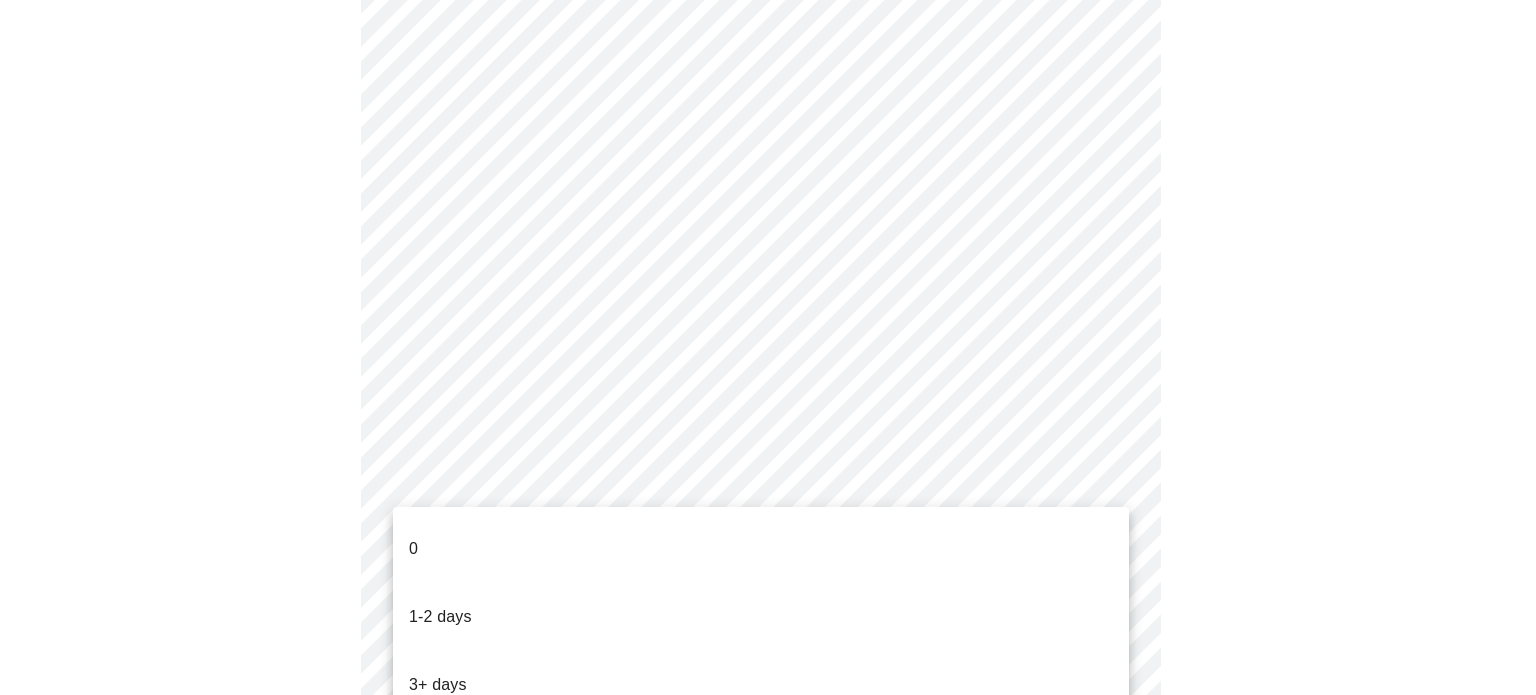 click on "MyMenopauseRx Appointments Messaging Labs 1 Uploads Medications Community Refer a Friend Hi [FIRST] [LAST]   Intake Questions for [DAY], [MONTH] [DAYNUM] [YEAR] @ [TIME]-[TIME] [TIMEZONE] 10  /  13 Settings Billing Invoices Log out 0
1-2 days
3+ days" at bounding box center (768, -439) 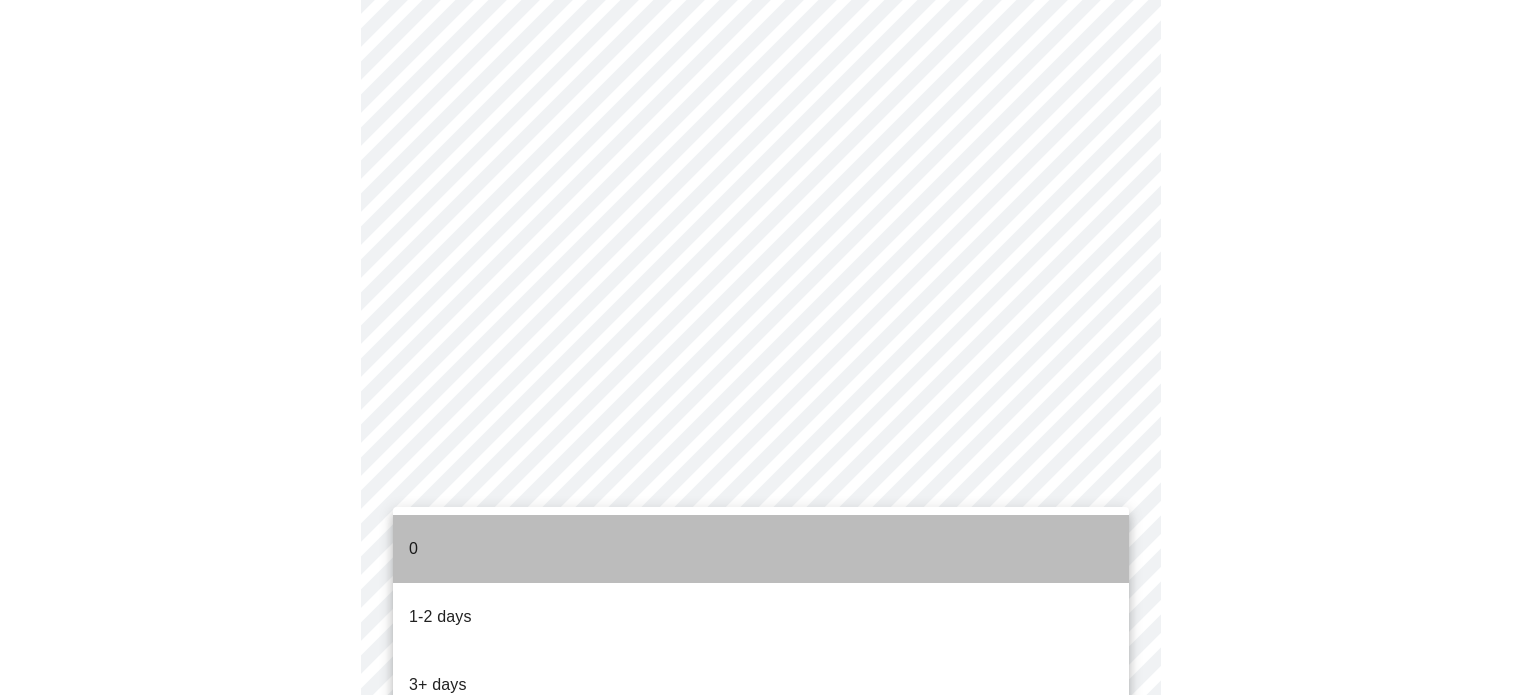 click on "0" at bounding box center [761, 549] 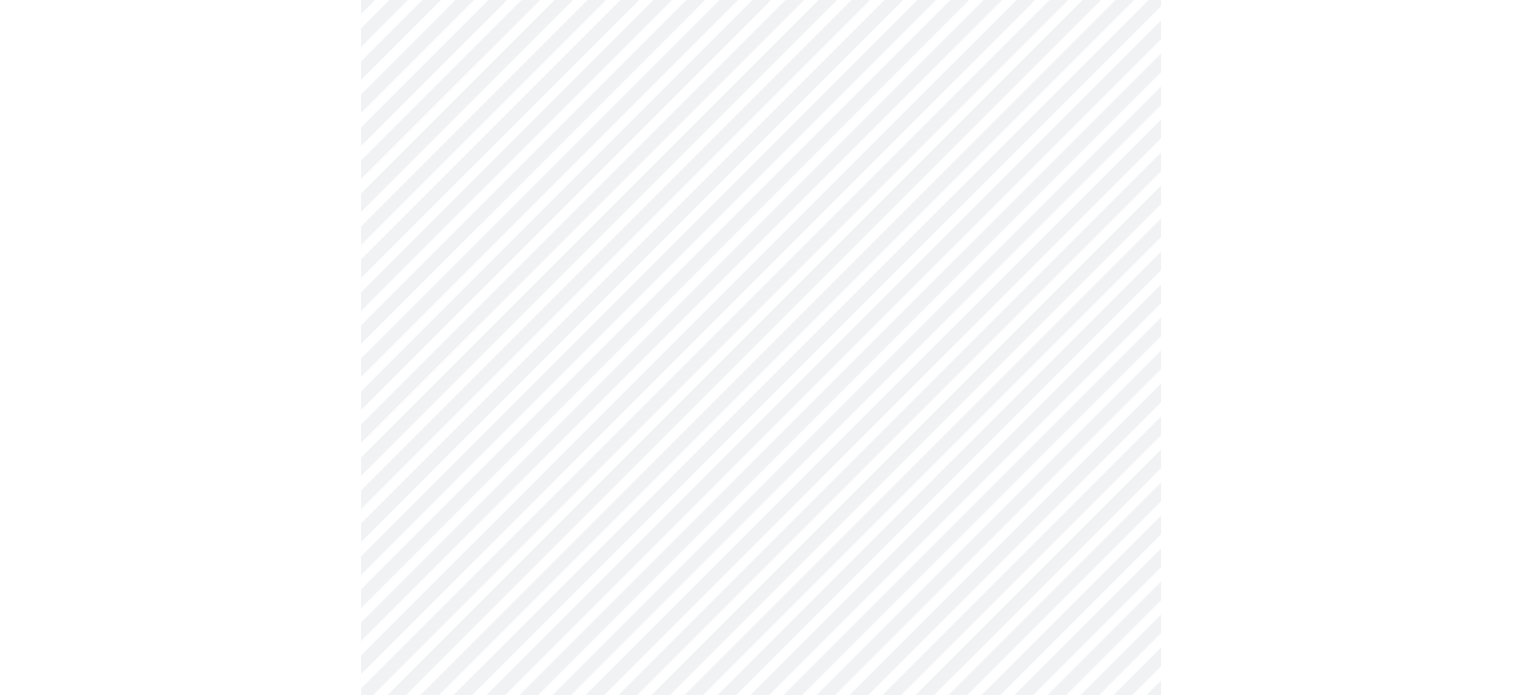 scroll, scrollTop: 992, scrollLeft: 0, axis: vertical 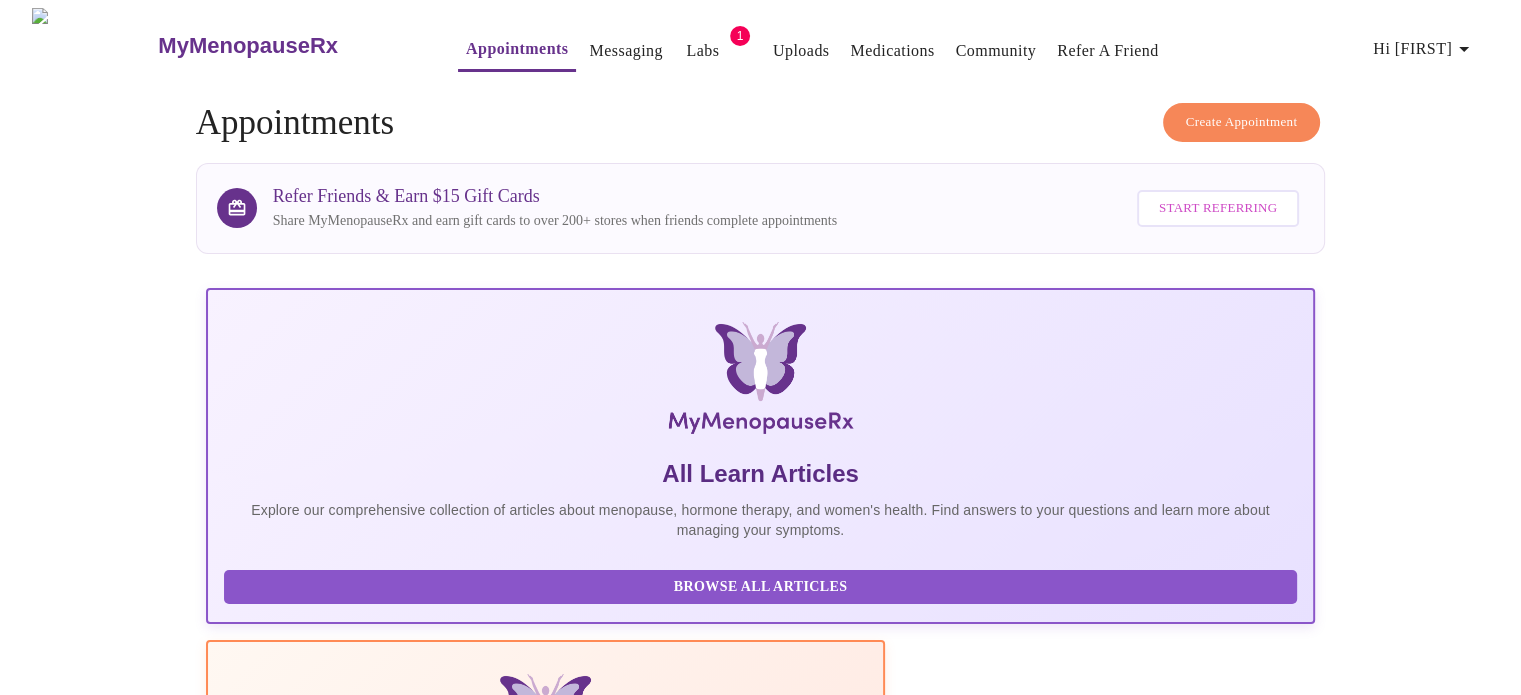 drag, startPoint x: 1366, startPoint y: 0, endPoint x: 979, endPoint y: 70, distance: 393.2798 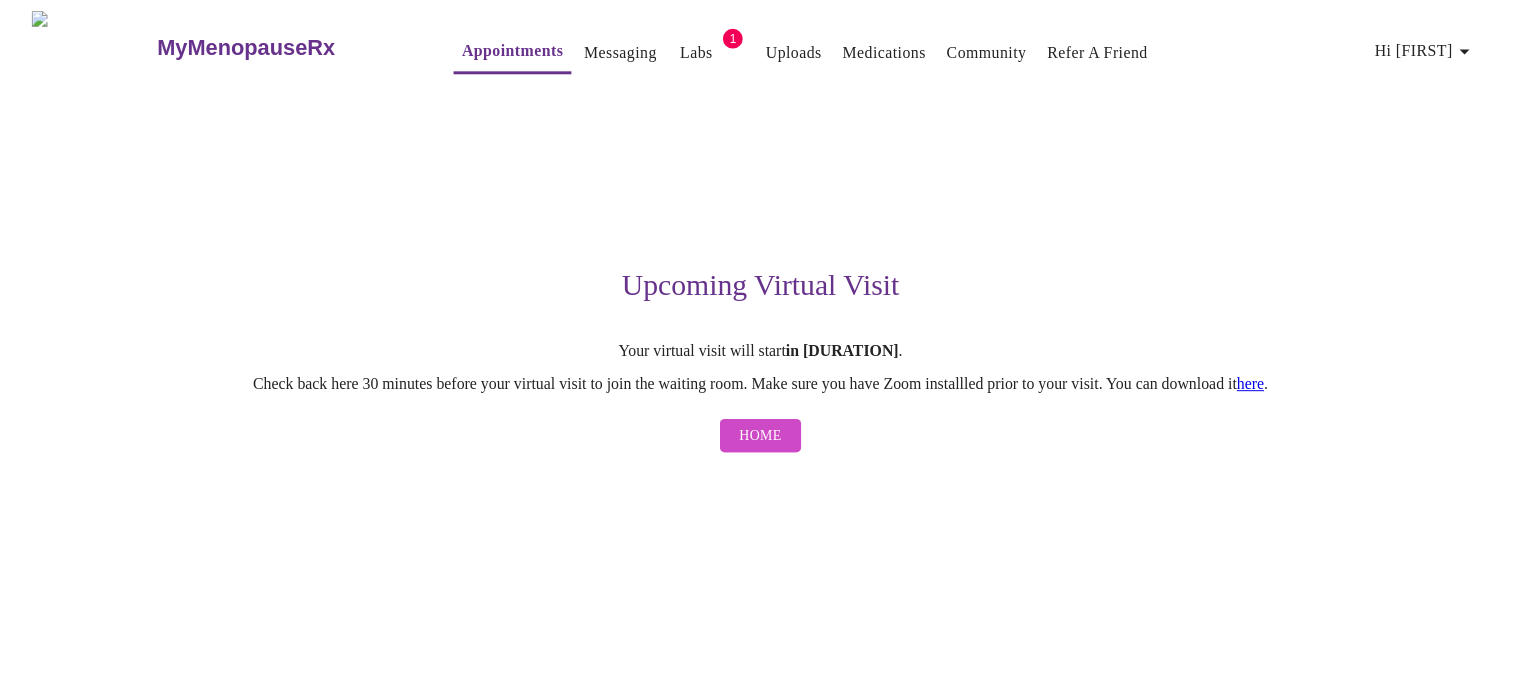 scroll, scrollTop: 0, scrollLeft: 0, axis: both 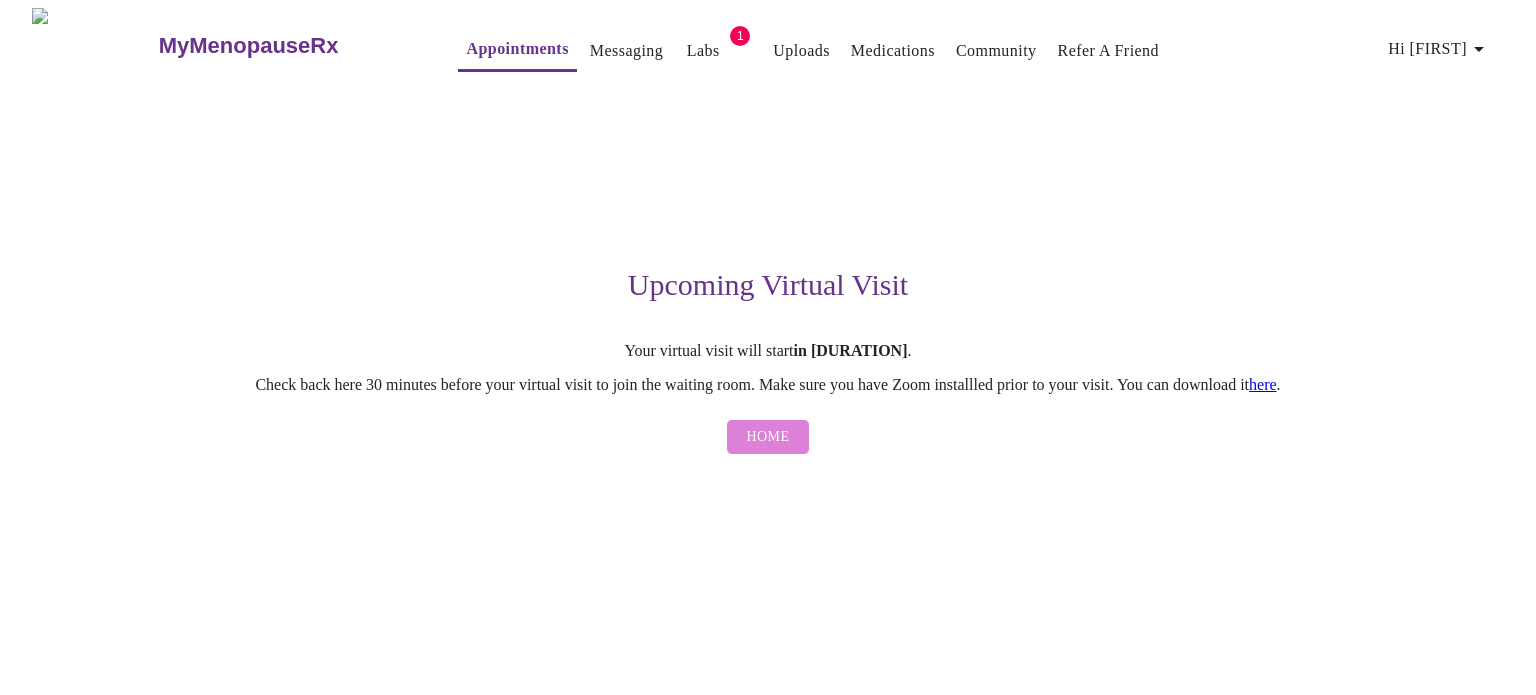click on "Home" at bounding box center [768, 437] 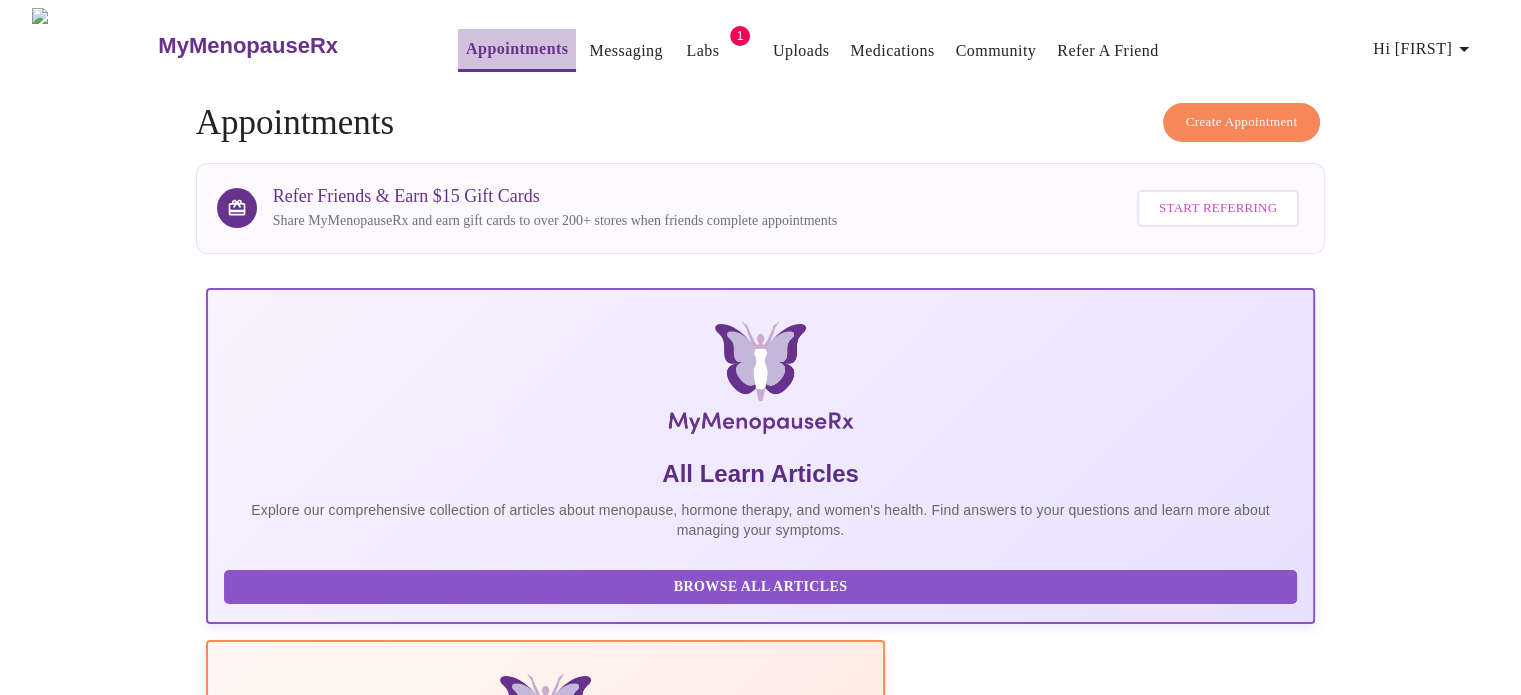 click on "Appointments" at bounding box center [517, 49] 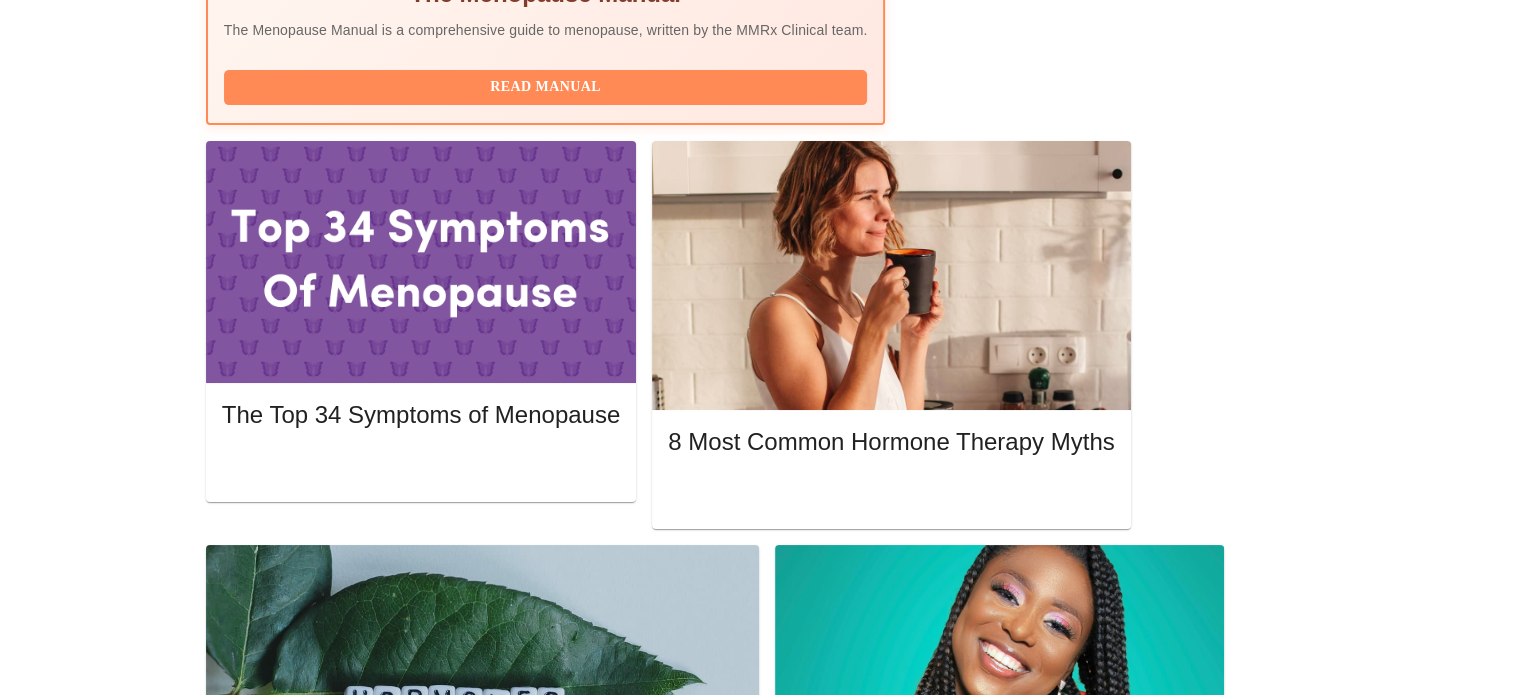 scroll, scrollTop: 795, scrollLeft: 0, axis: vertical 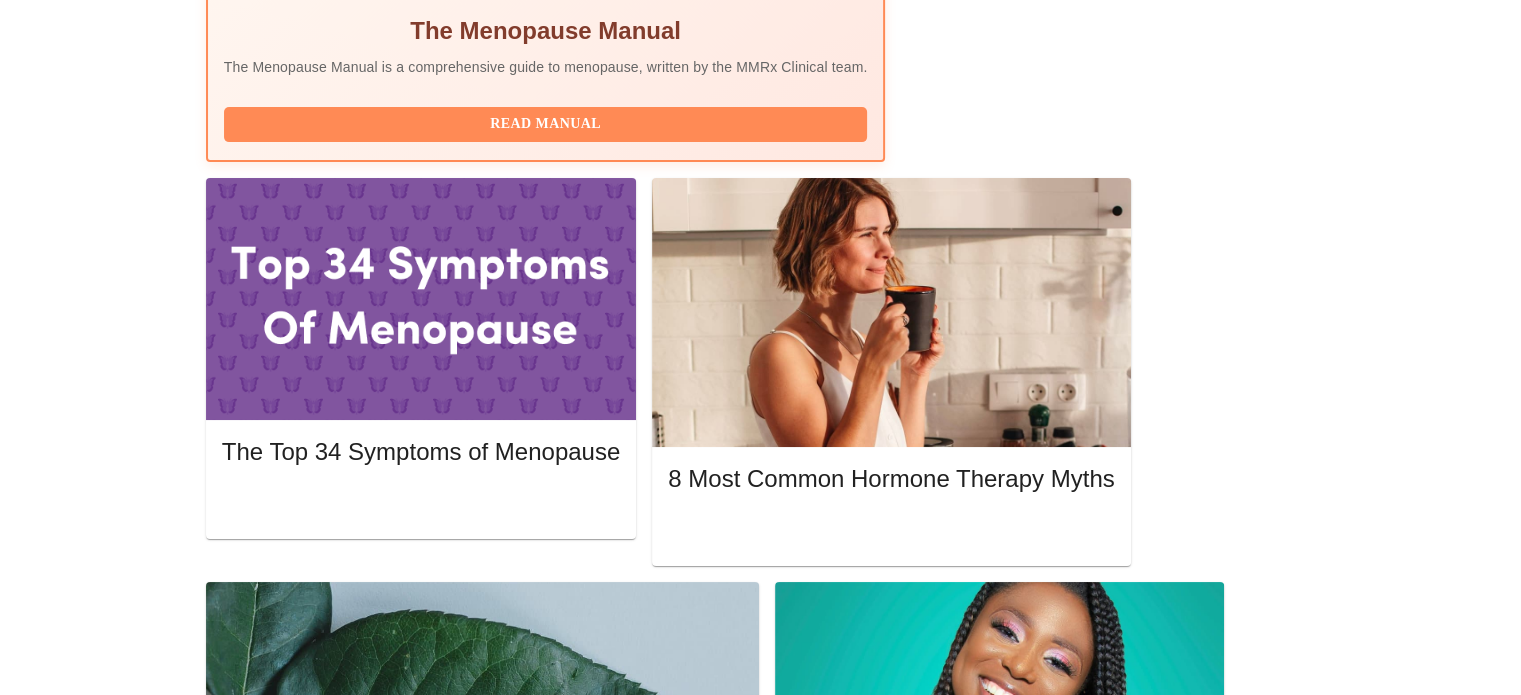 click on "View Appointment" at bounding box center [1210, 1756] 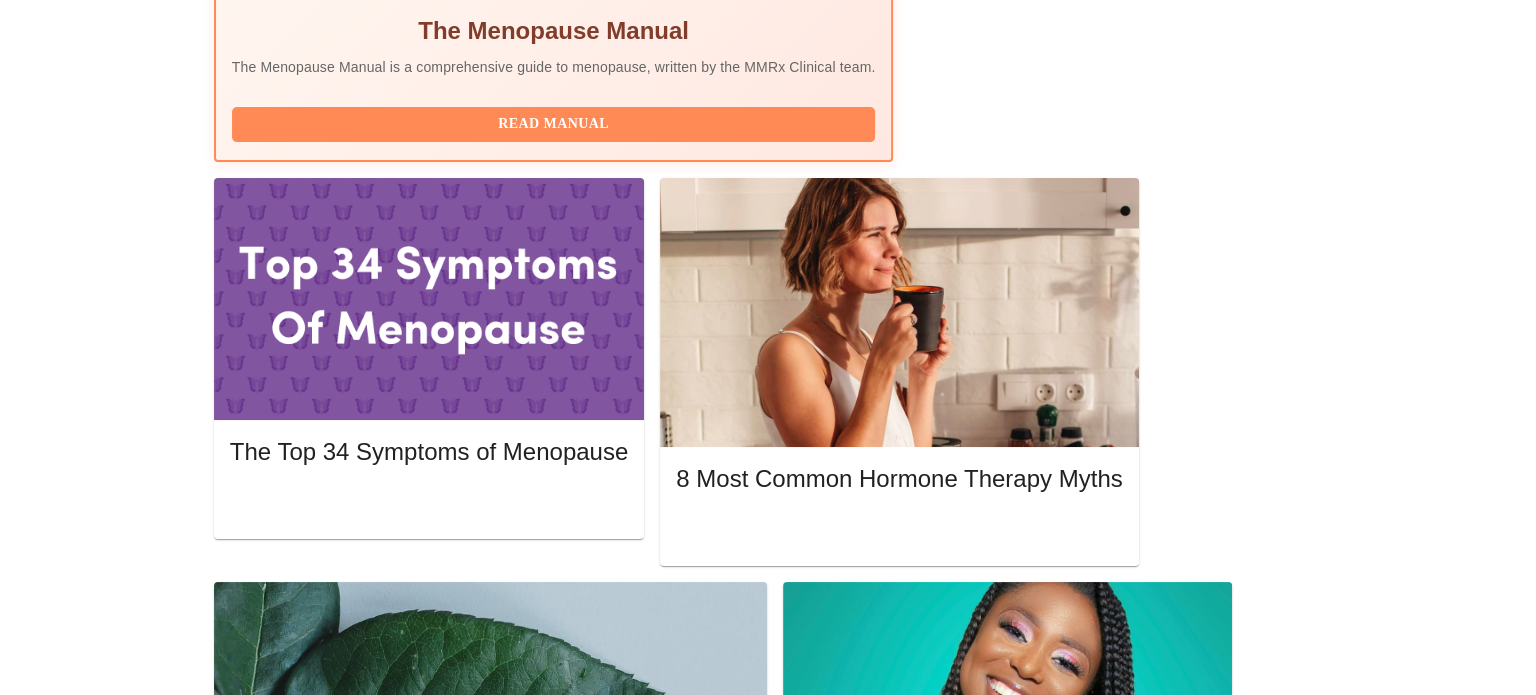 scroll, scrollTop: 0, scrollLeft: 0, axis: both 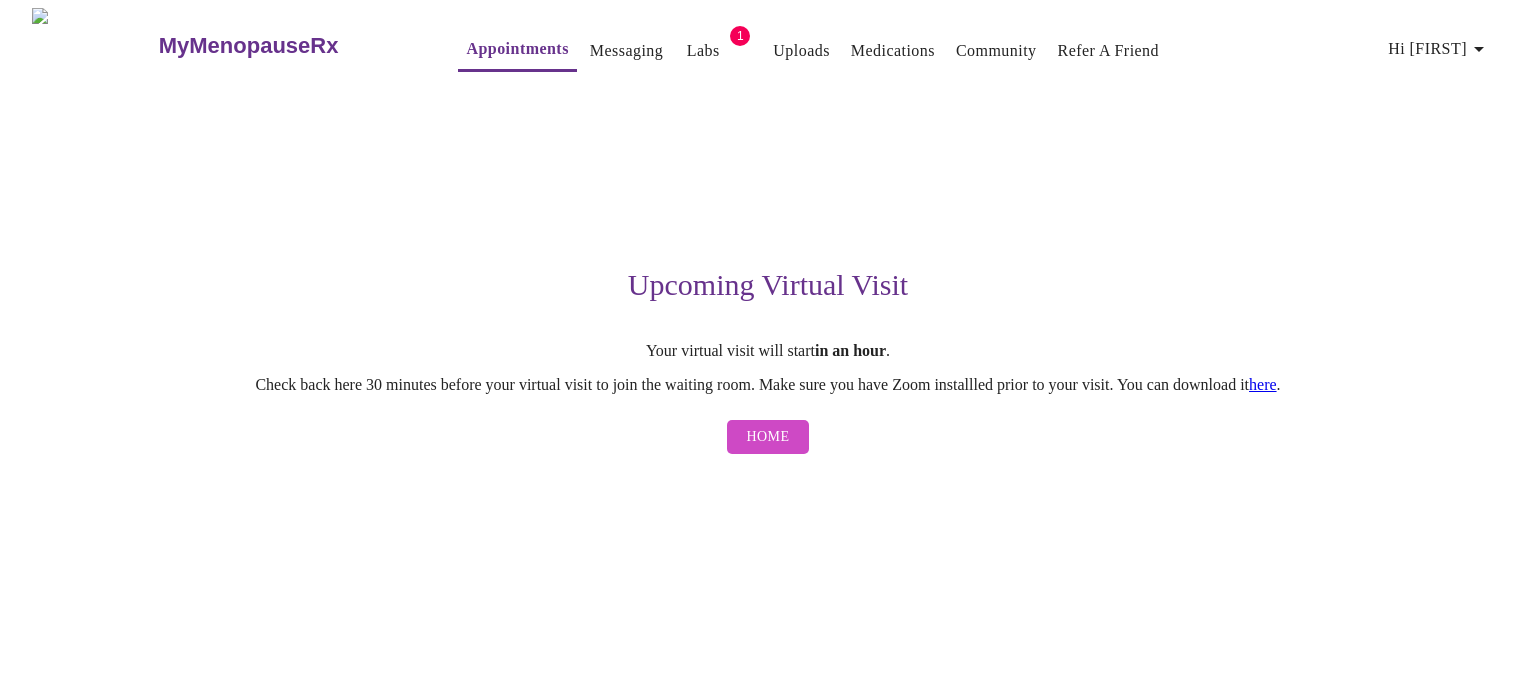 click on "here" at bounding box center (1263, 384) 